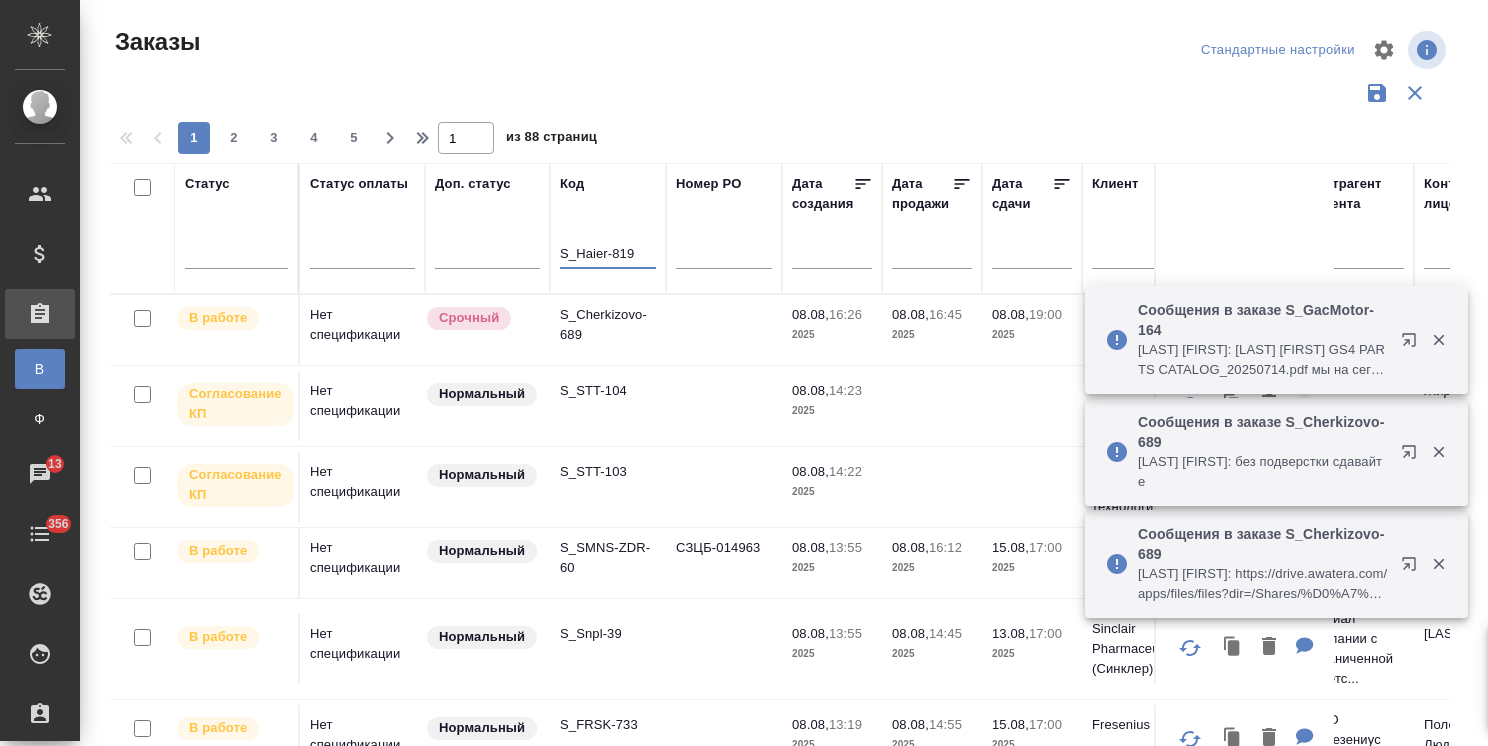 scroll, scrollTop: 0, scrollLeft: 0, axis: both 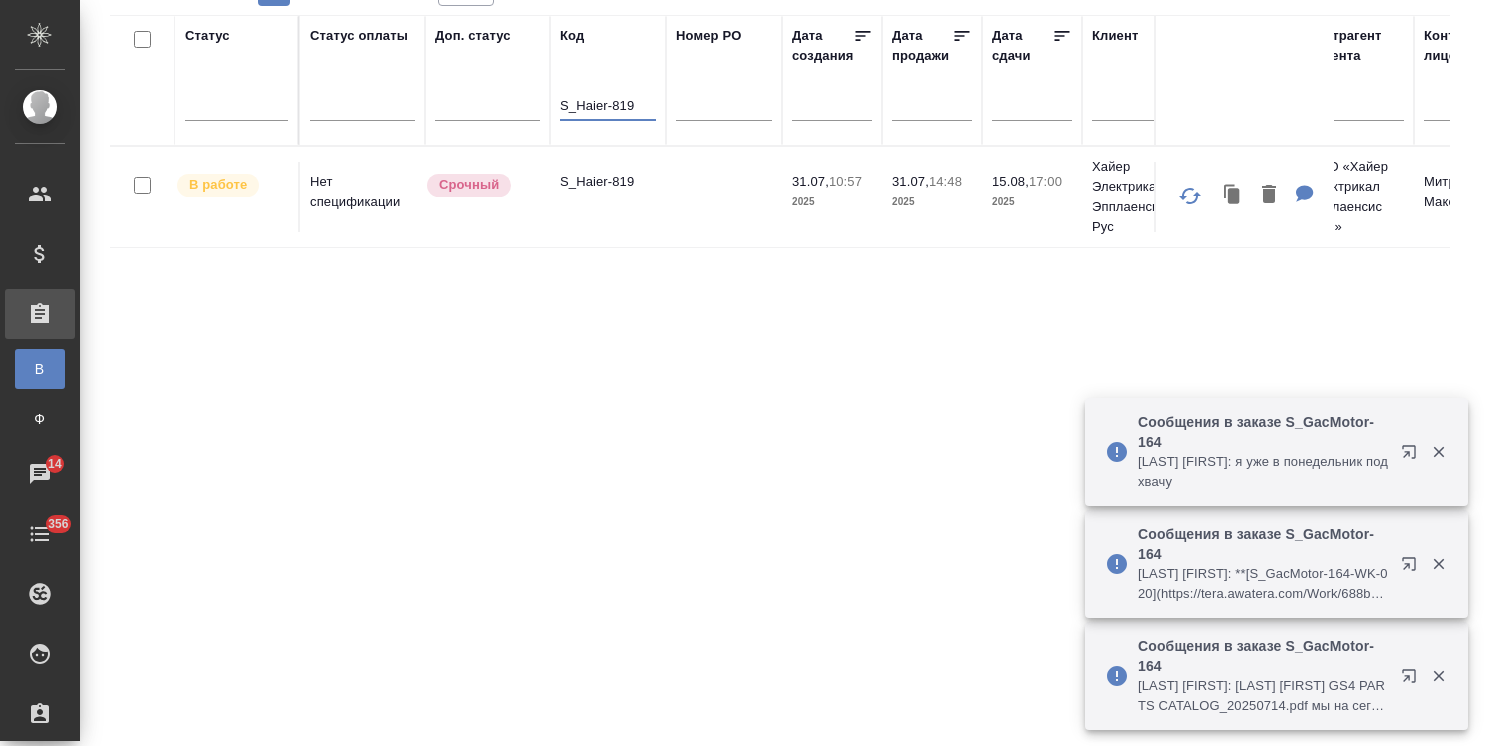 type on "S_Haier-819" 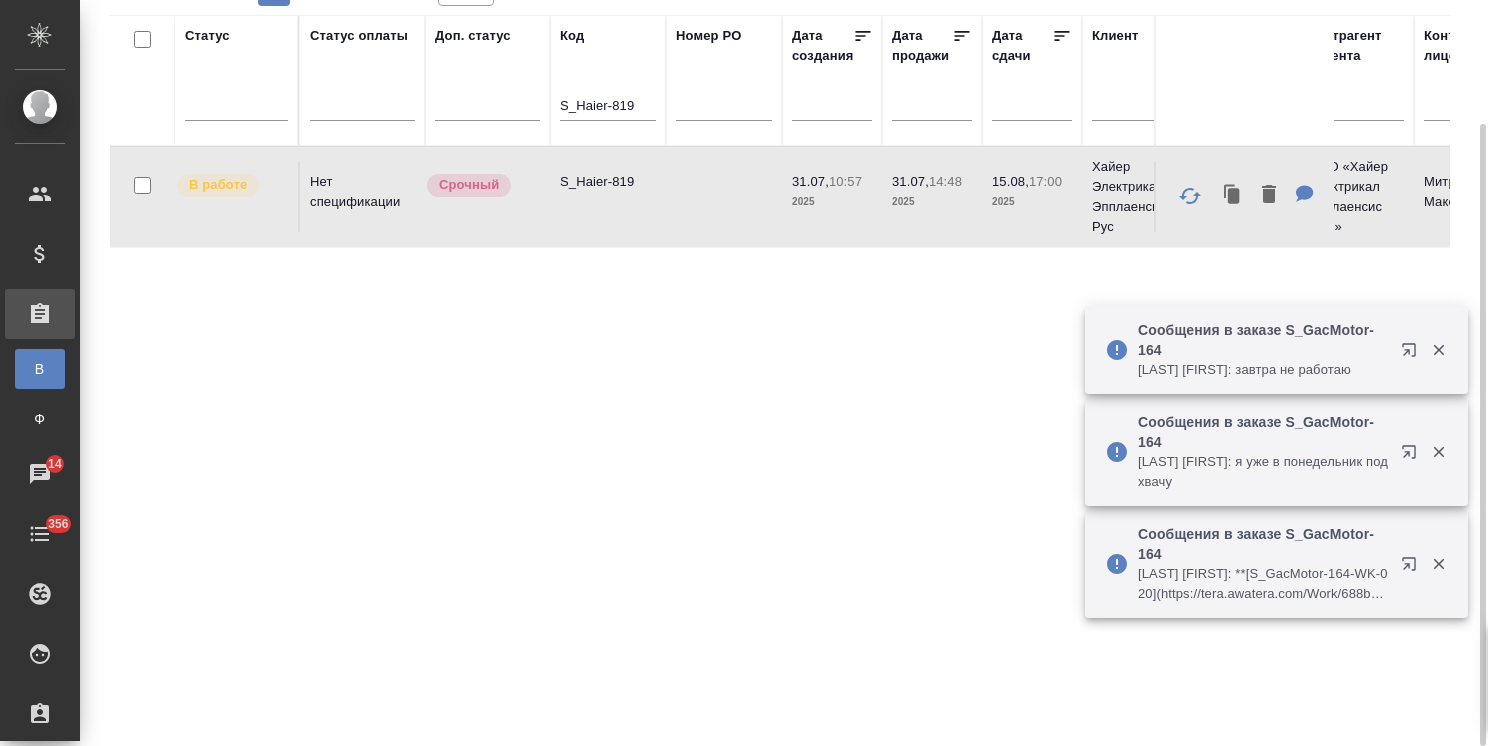 click on "S_Haier-819" at bounding box center [608, 182] 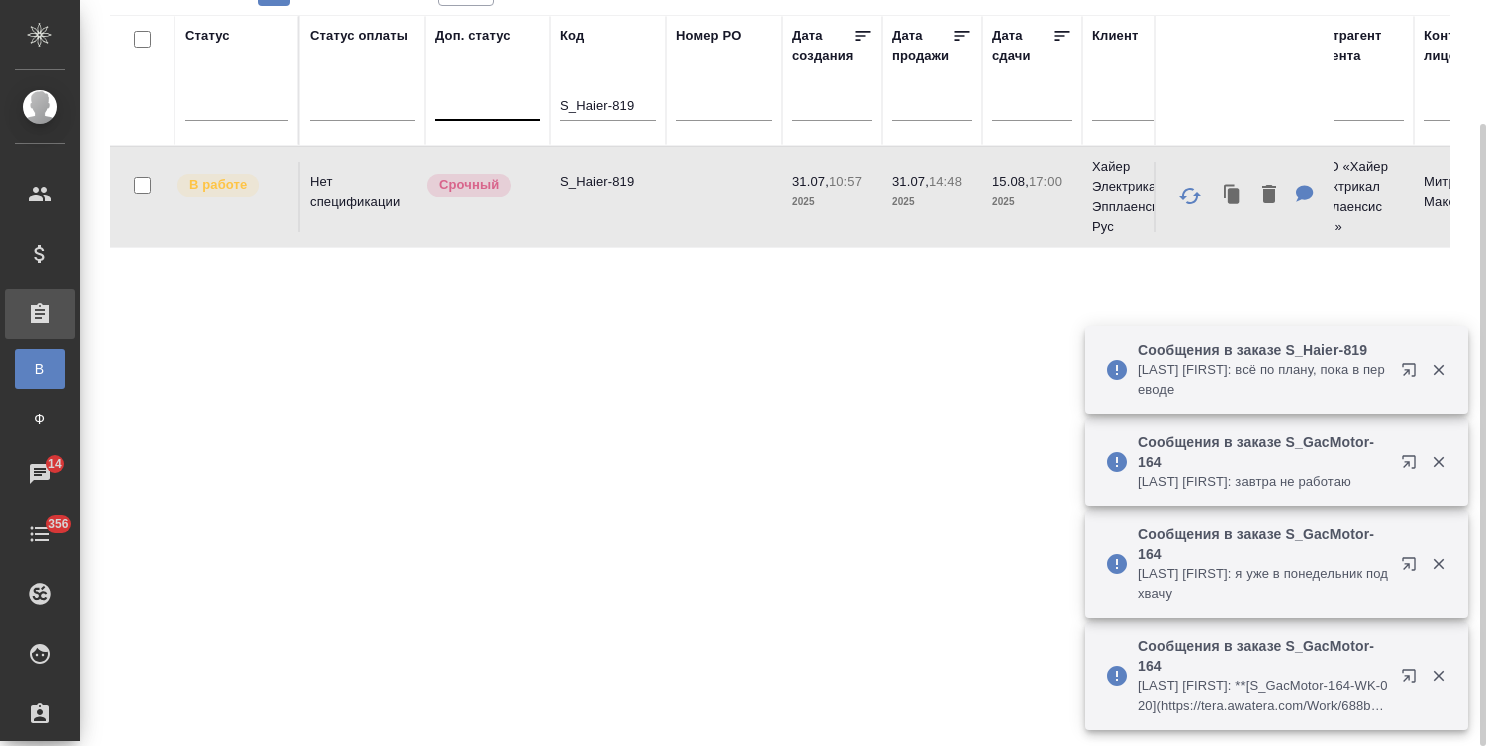 drag, startPoint x: 646, startPoint y: 106, endPoint x: 468, endPoint y: 94, distance: 178.40404 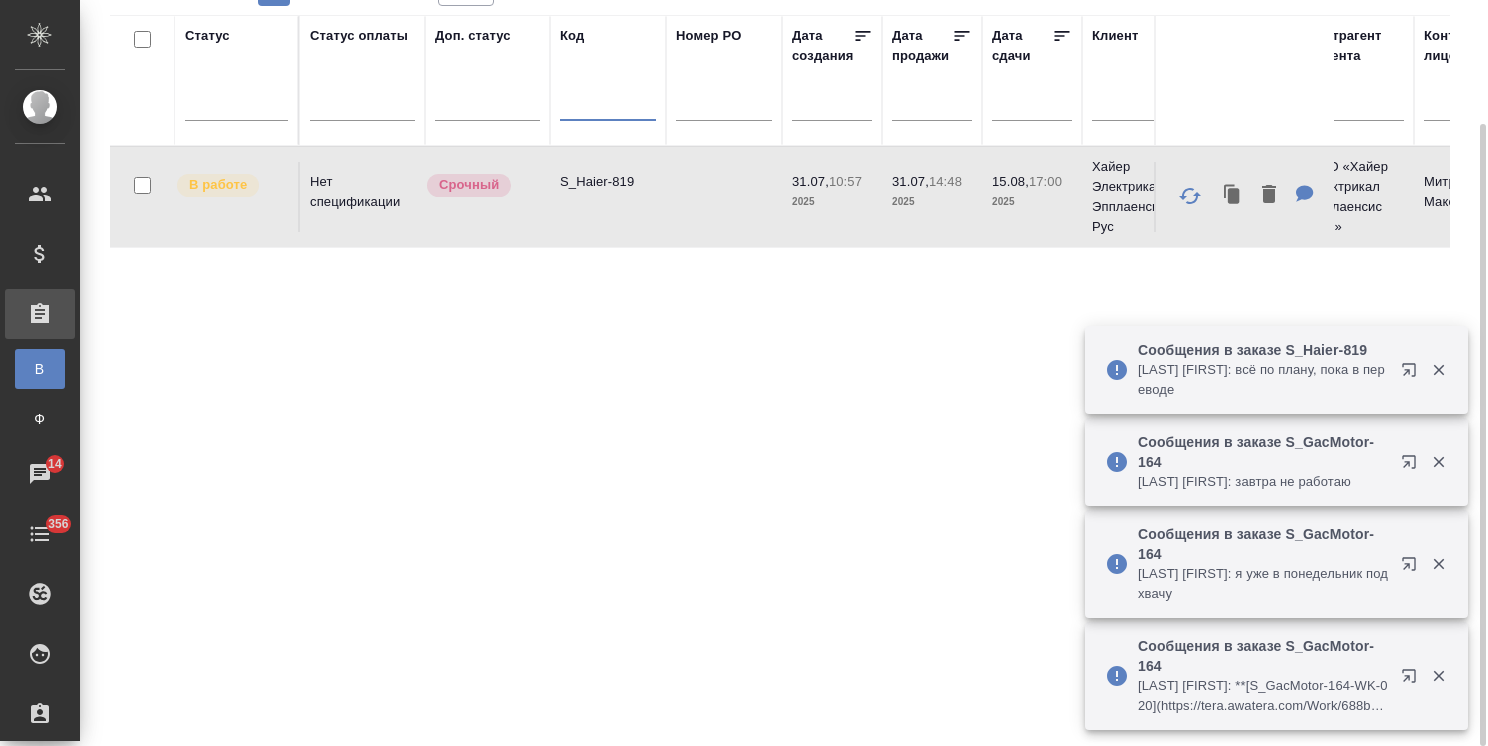 type 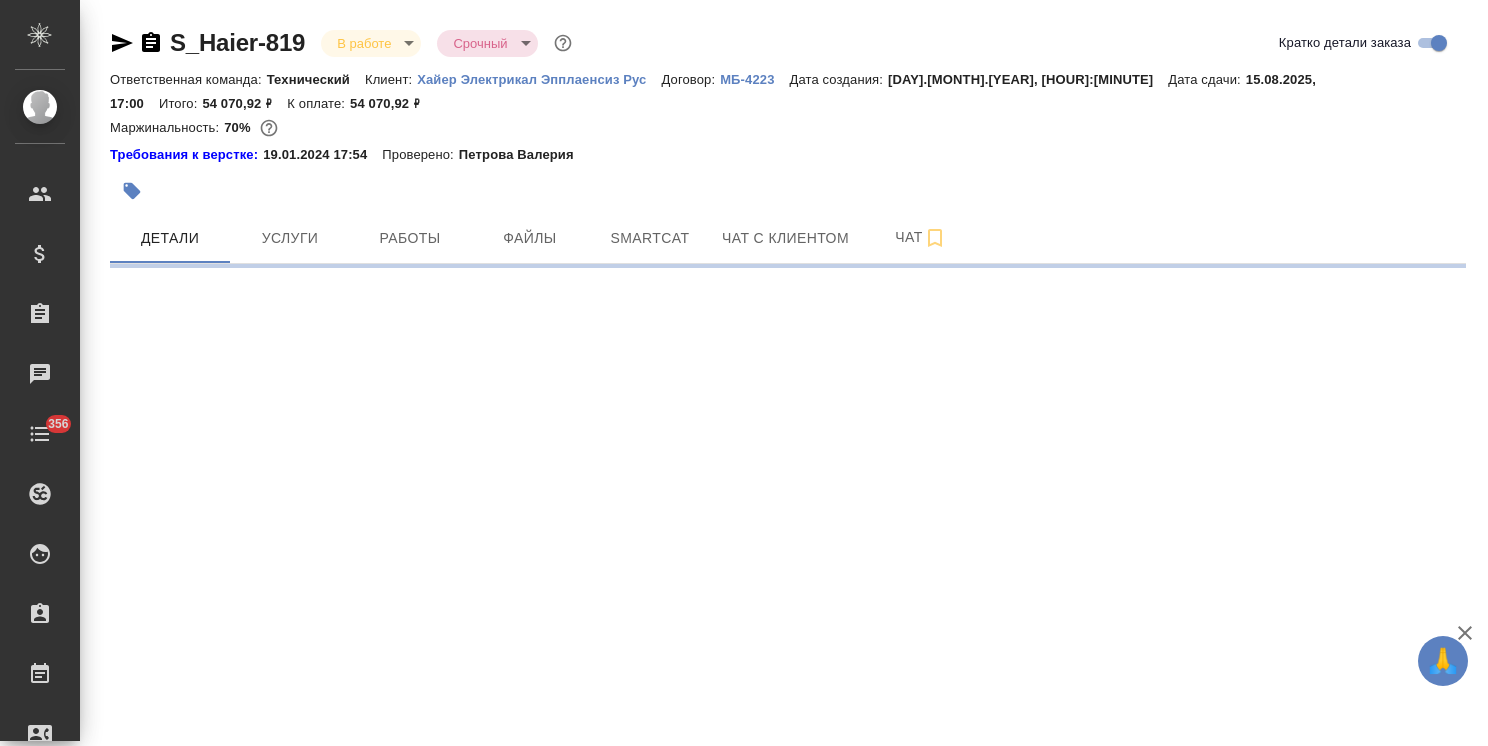 scroll, scrollTop: 0, scrollLeft: 0, axis: both 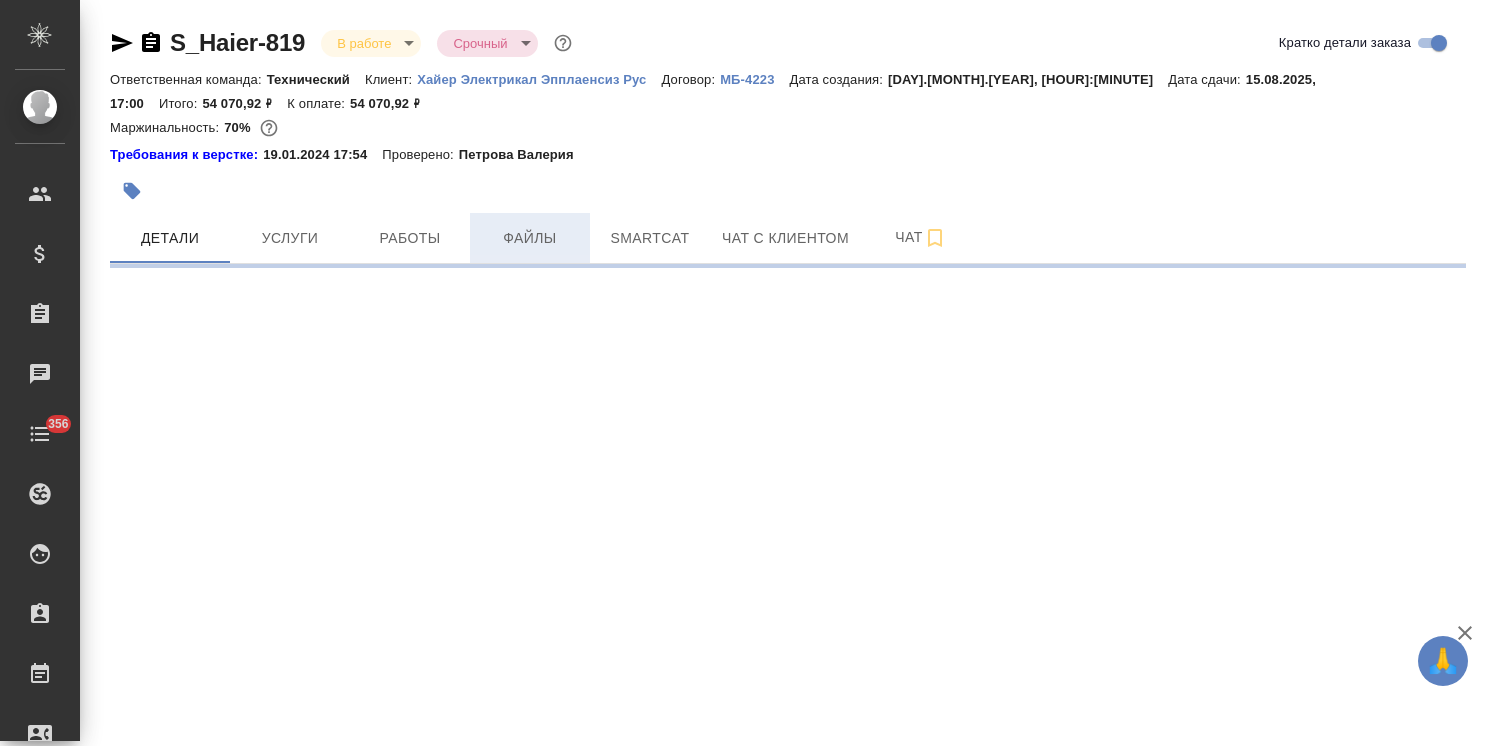 select on "RU" 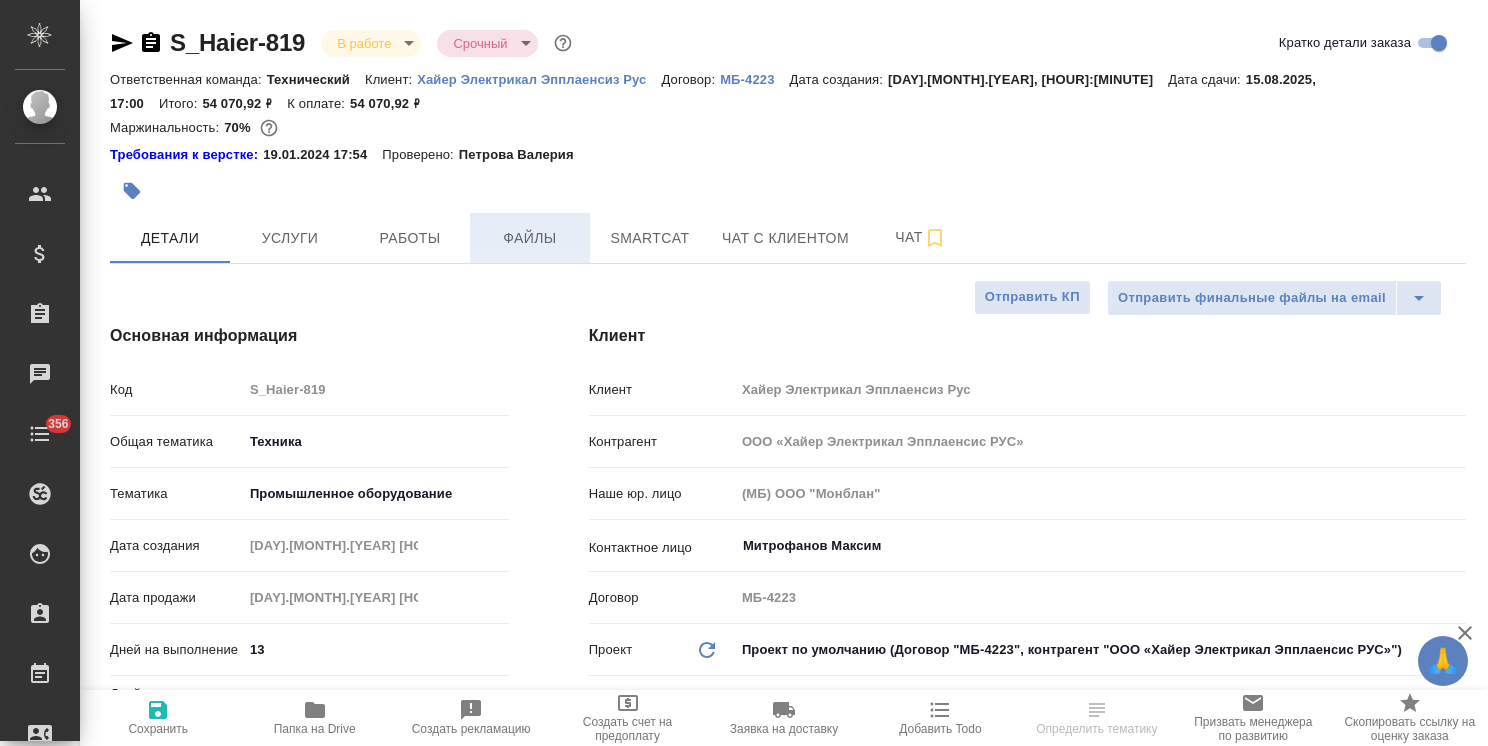 type on "x" 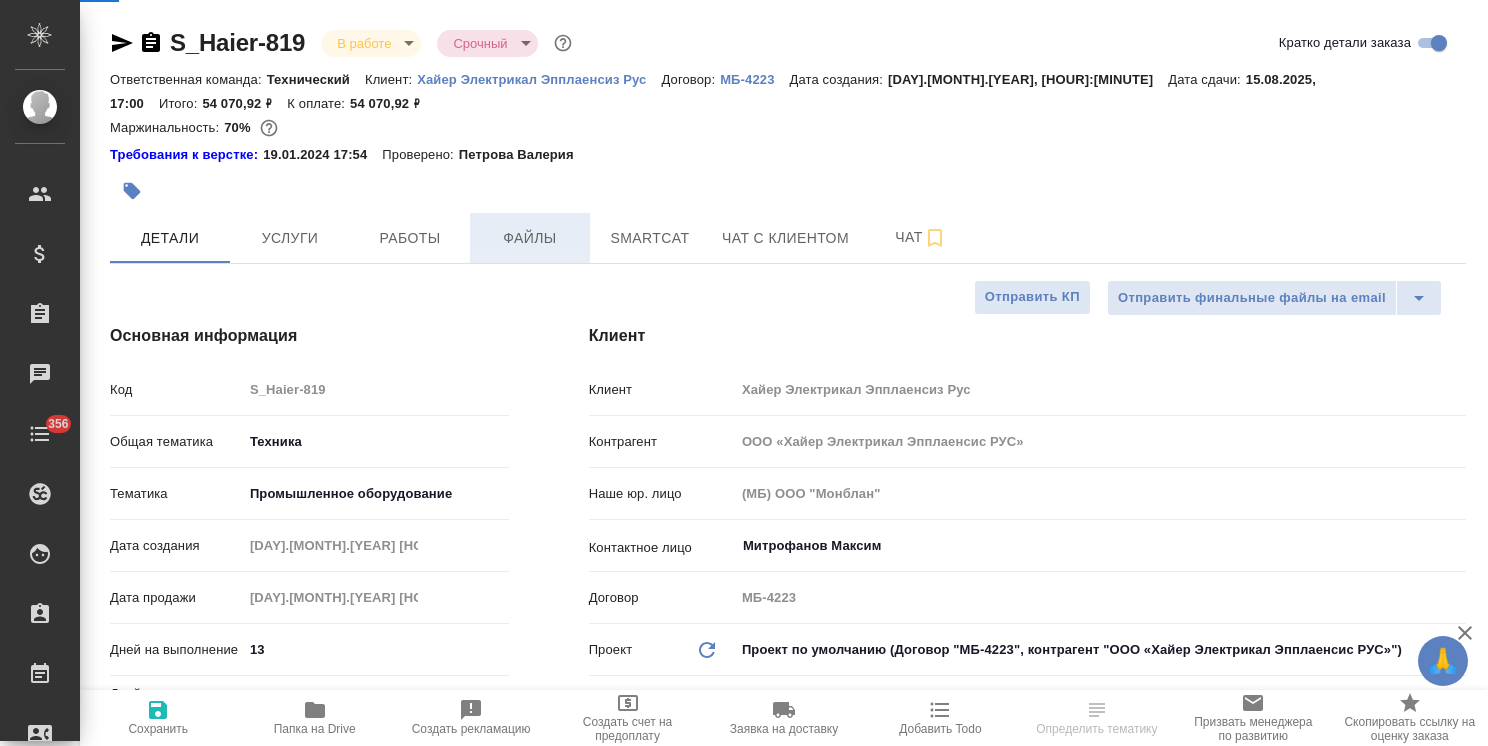 type on "x" 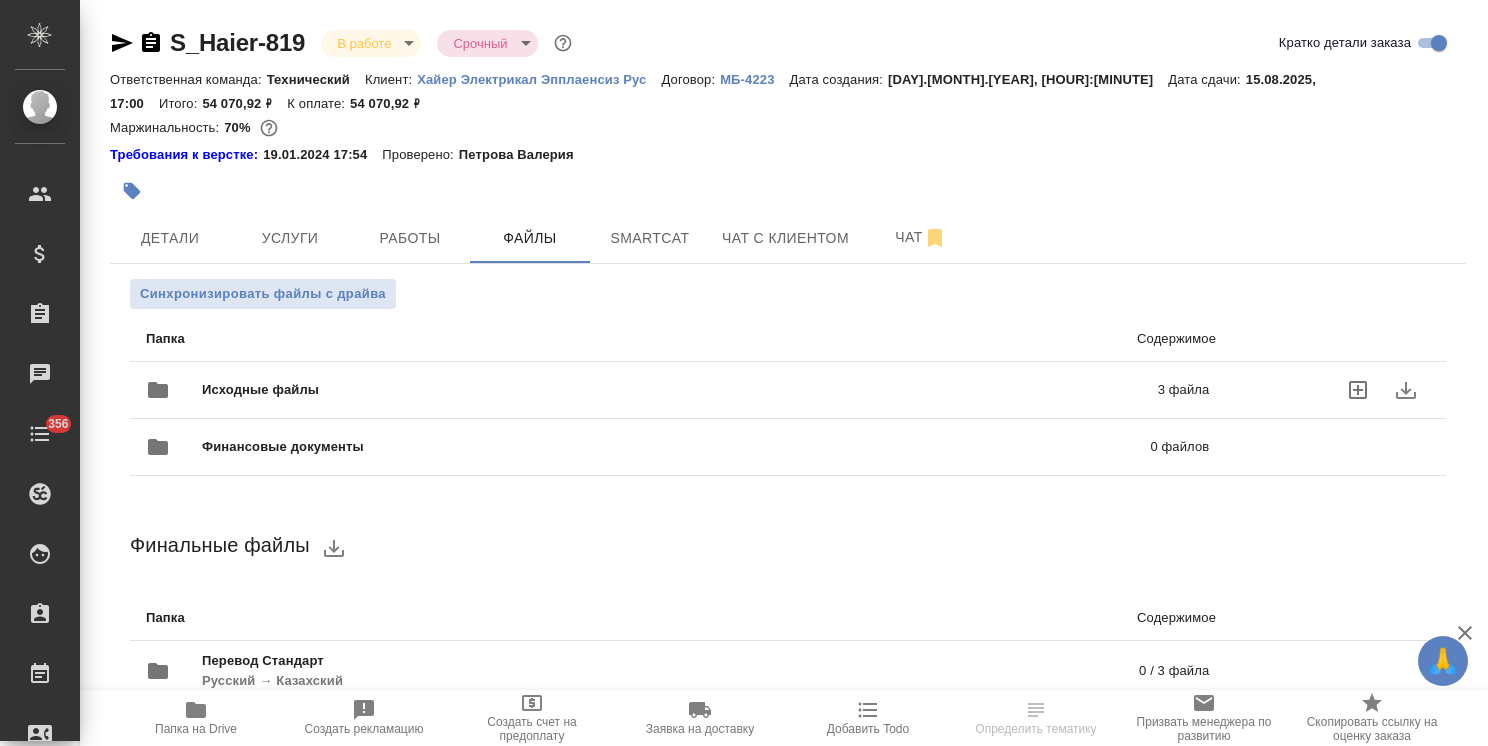 click on "Исходные файлы 3 файла" at bounding box center (677, 390) 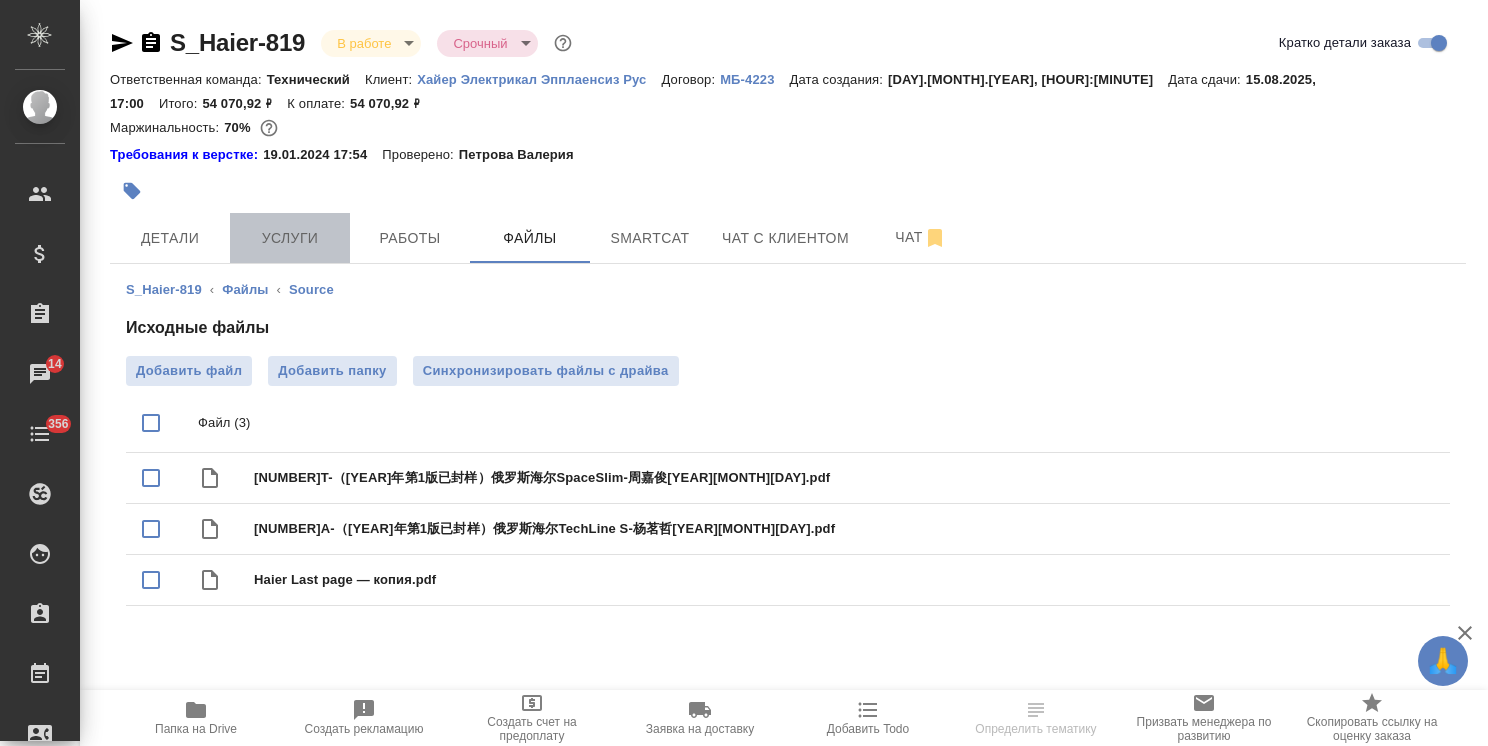 click on "Услуги" at bounding box center [290, 238] 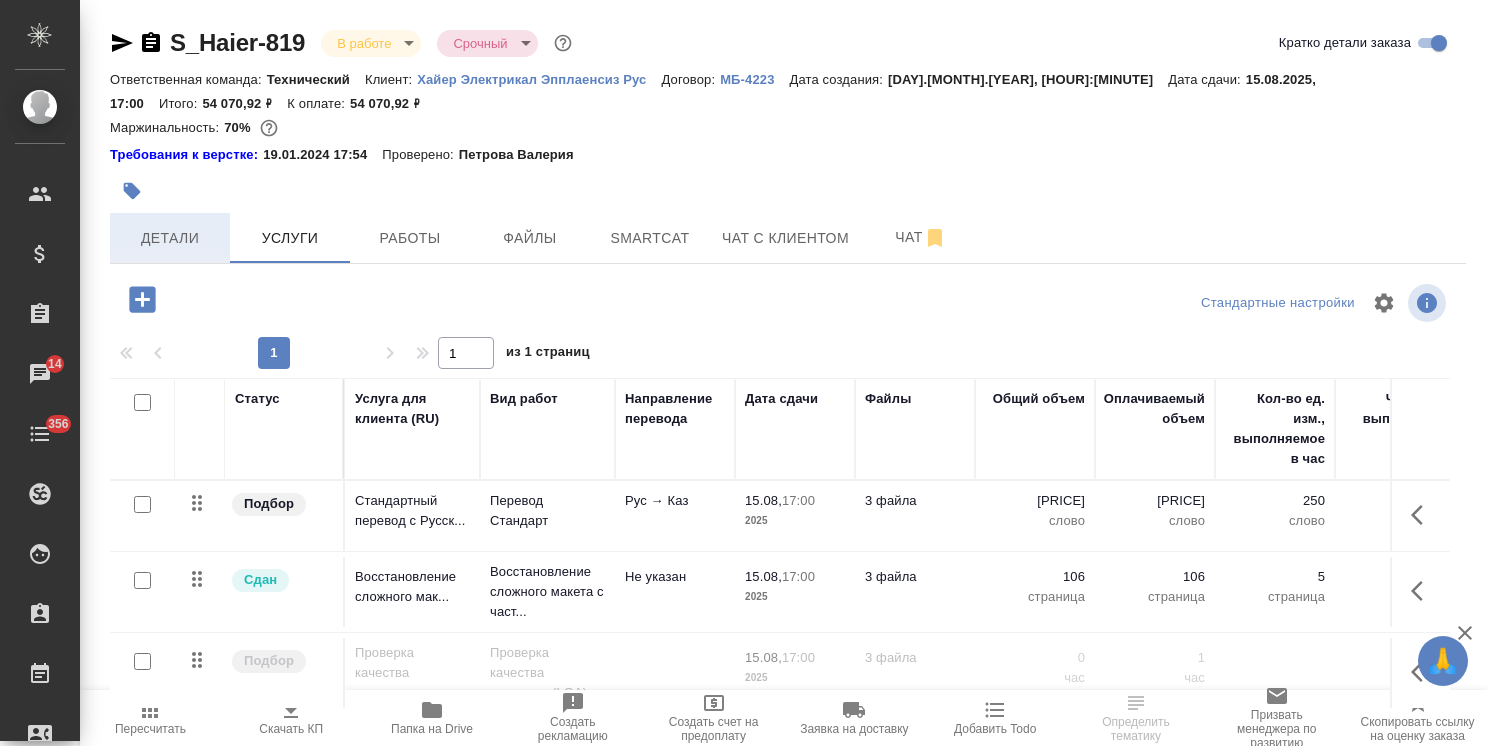 click on "Детали" at bounding box center (170, 238) 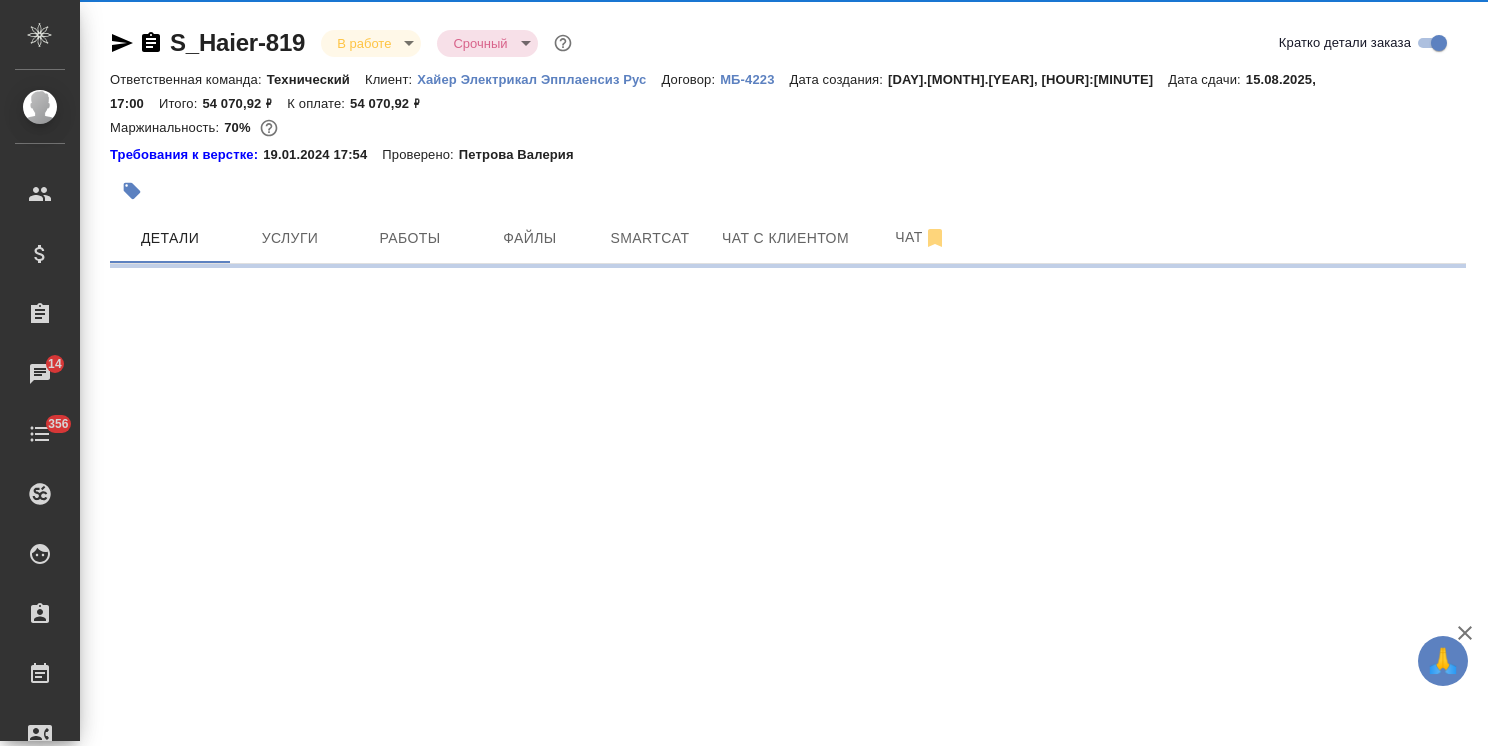 select on "RU" 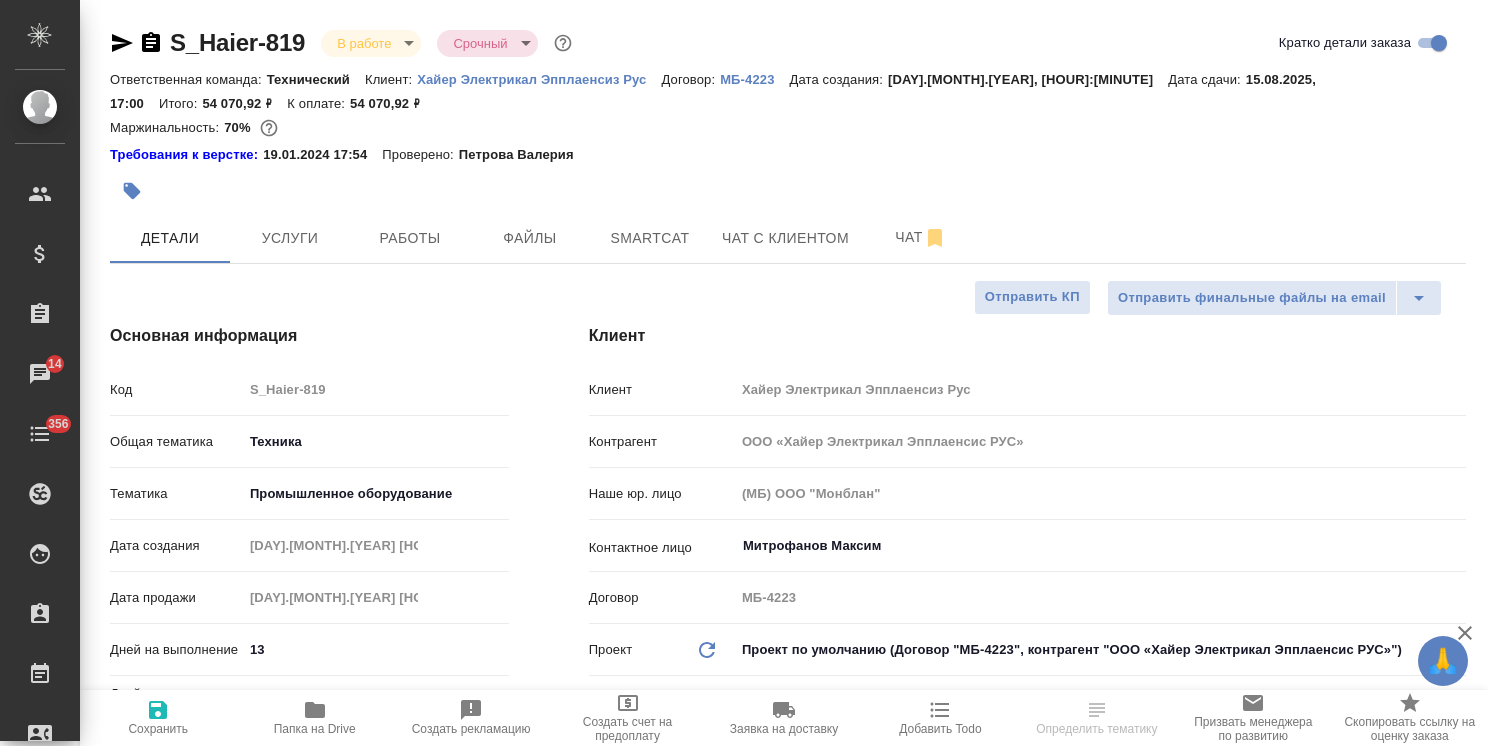 type on "x" 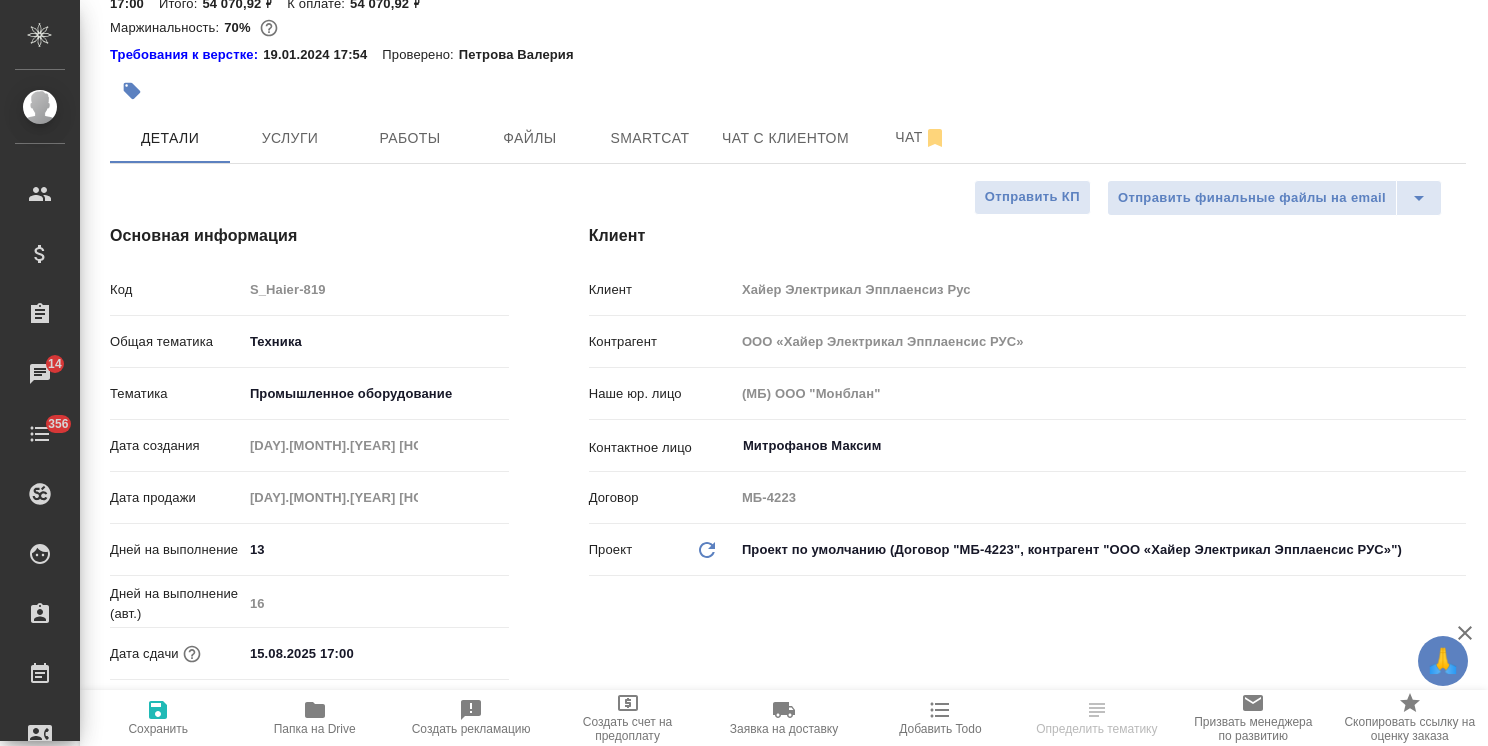 scroll, scrollTop: 200, scrollLeft: 0, axis: vertical 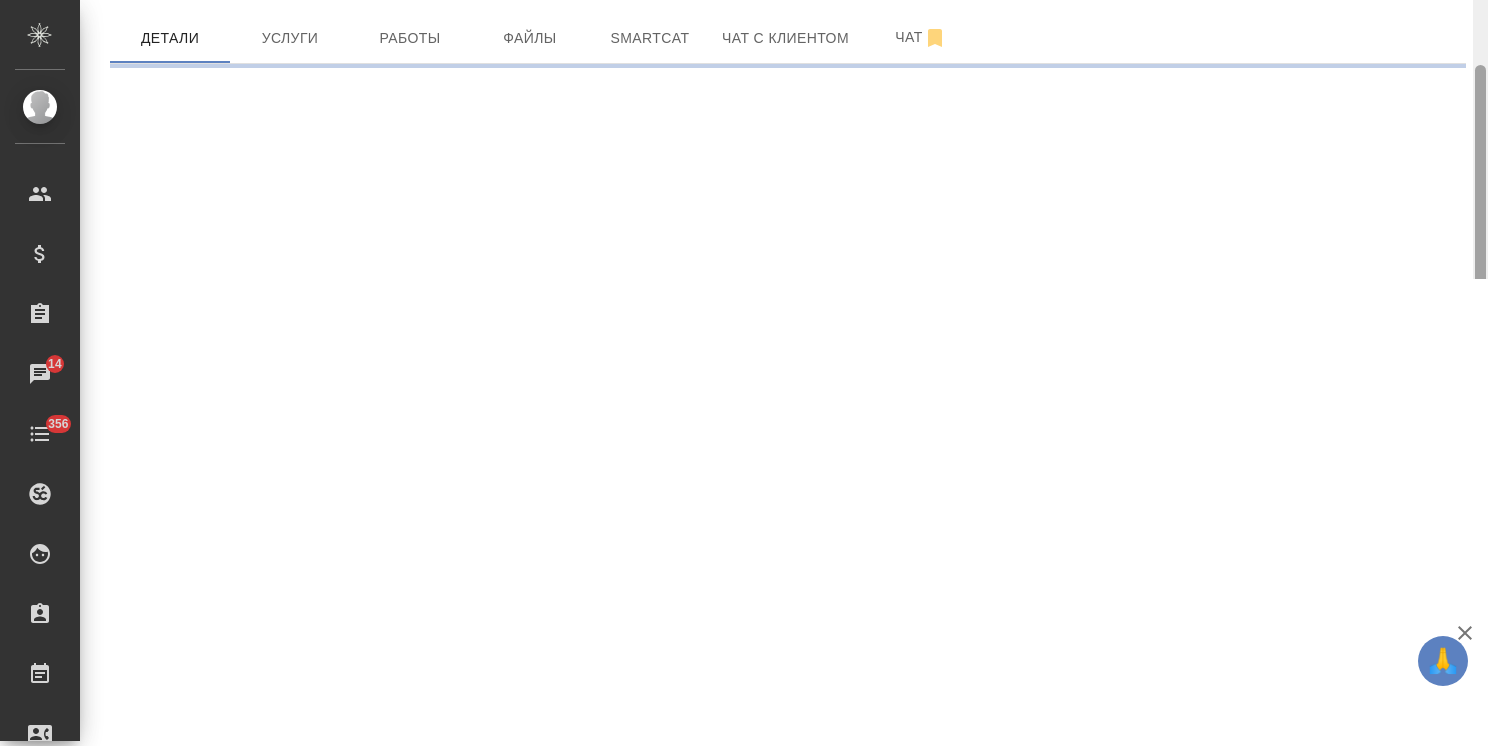 select on "RU" 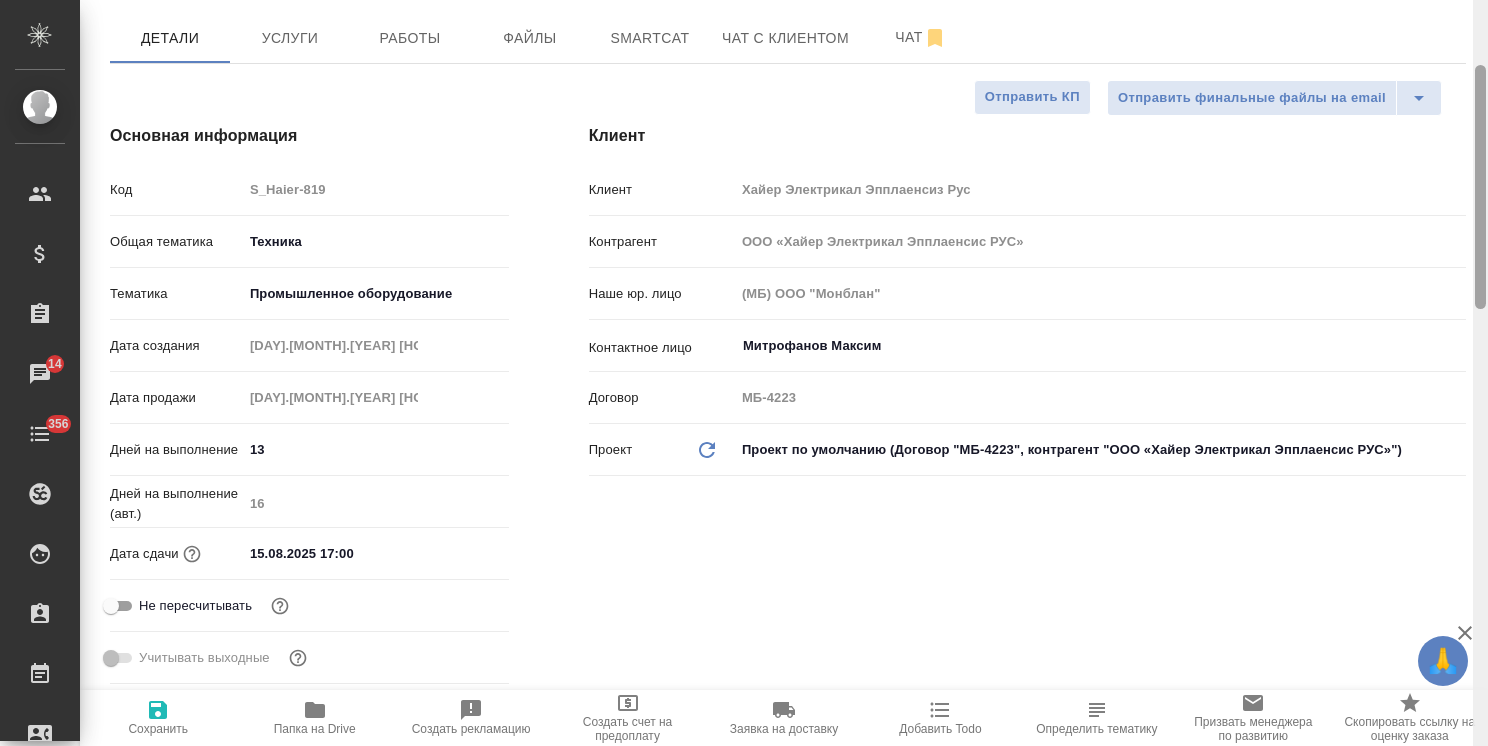 type on "x" 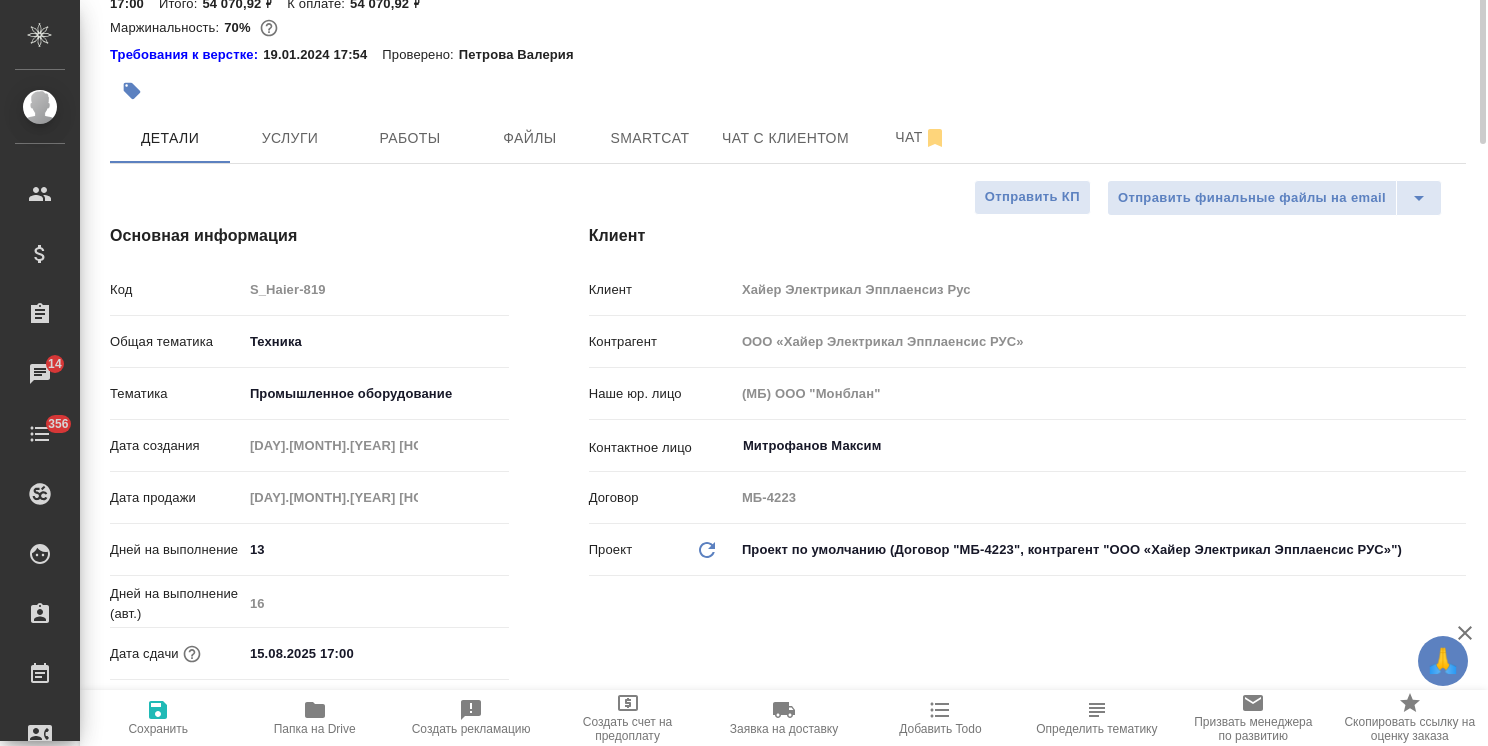scroll, scrollTop: 0, scrollLeft: 0, axis: both 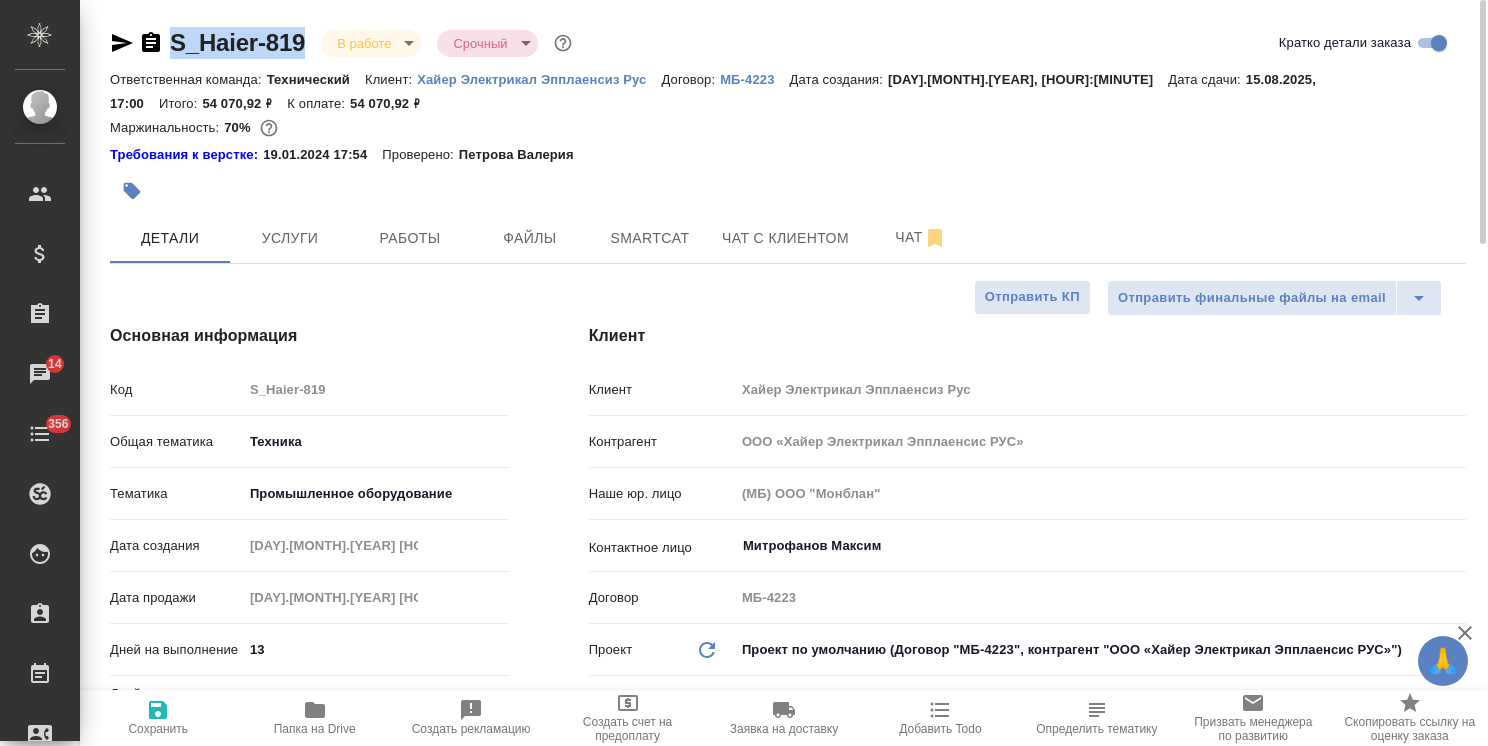 click on ".cls-1
fill:#fff;
AWATERA Usmanova Olga Клиенты Спецификации Заказы 14 Чаты 356 Todo Проекты SC Исполнители Кандидаты Работы Входящие заявки Заявки на доставку Рекламации Проекты процессинга Конференции Выйти S_Haier-819 В работе inProgress Срочный urgent Кратко детали заказа Ответственная команда: Технический Клиент: Хайер Электрикал Эпплаенсиз Рус Договор: МБ-4223 Дата создания: 31.07.2025, 10:57 Дата сдачи: 15.08.2025, 17:00 Итого: 54 070,92 ₽ К оплате: 54 070,92 ₽ Маржинальность: 70% Требования к верстке: 19.01.2024 17:54 Проверено: Петрова Валерия Детали Услуги Работы Файлы Smartcat Чат с клиентом Чат tech" at bounding box center (744, 373) 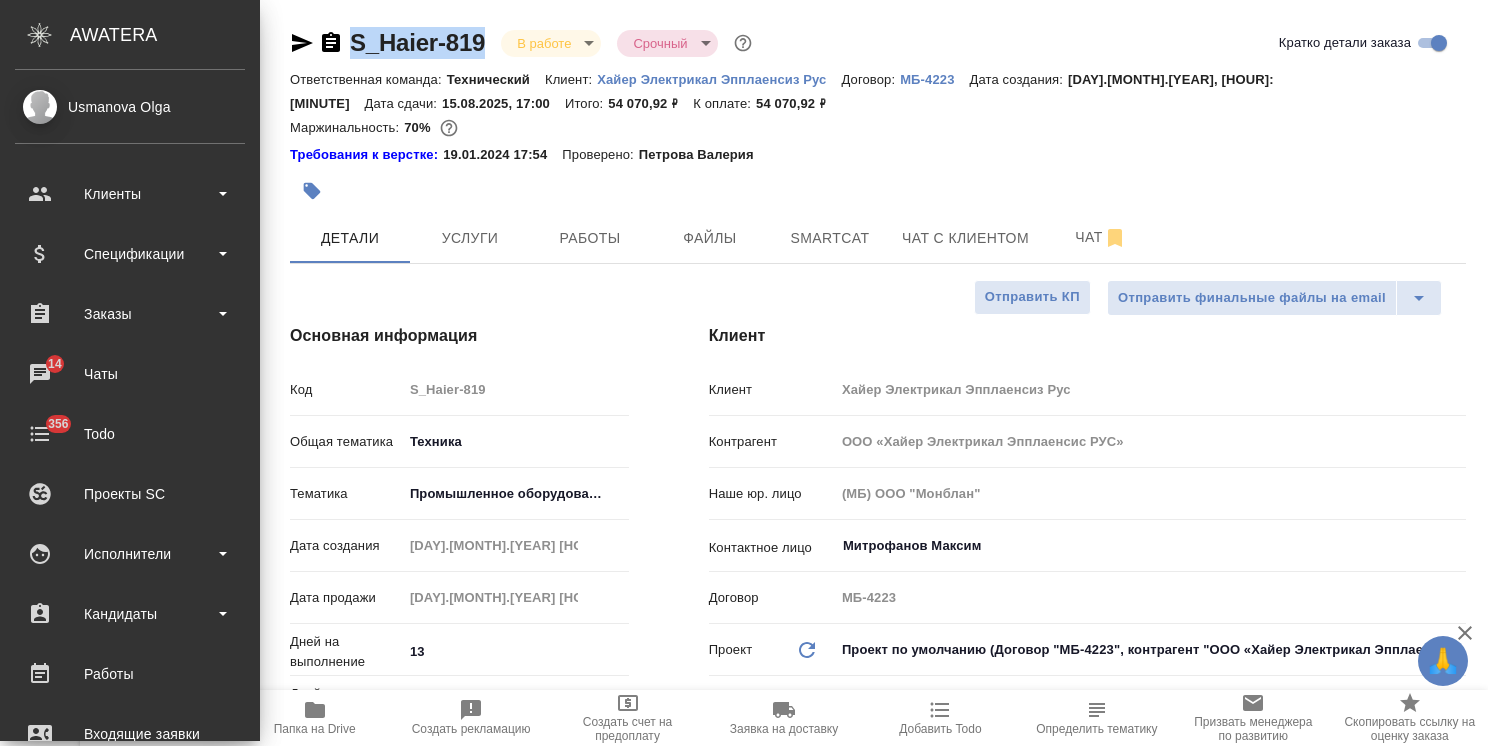 type on "x" 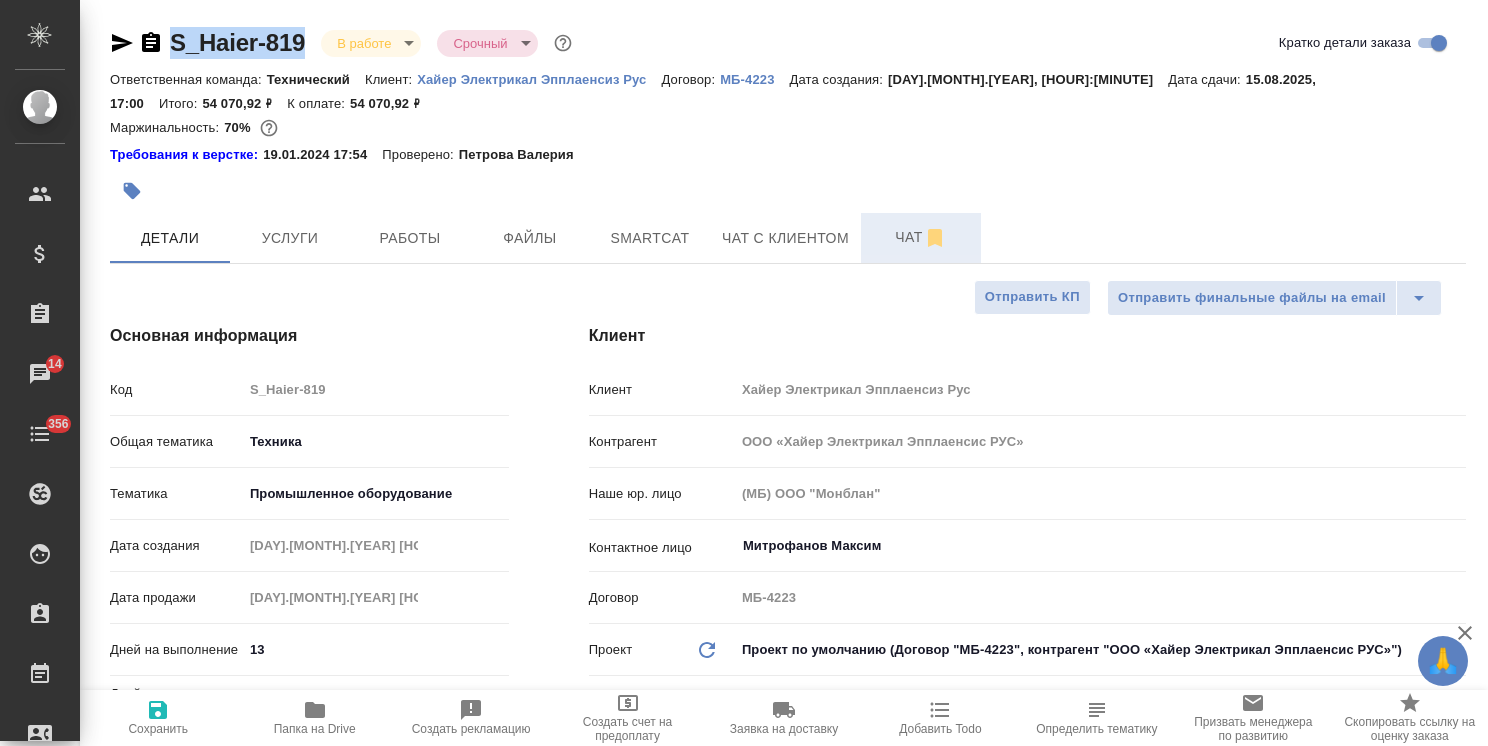 click on "Чат" at bounding box center [921, 237] 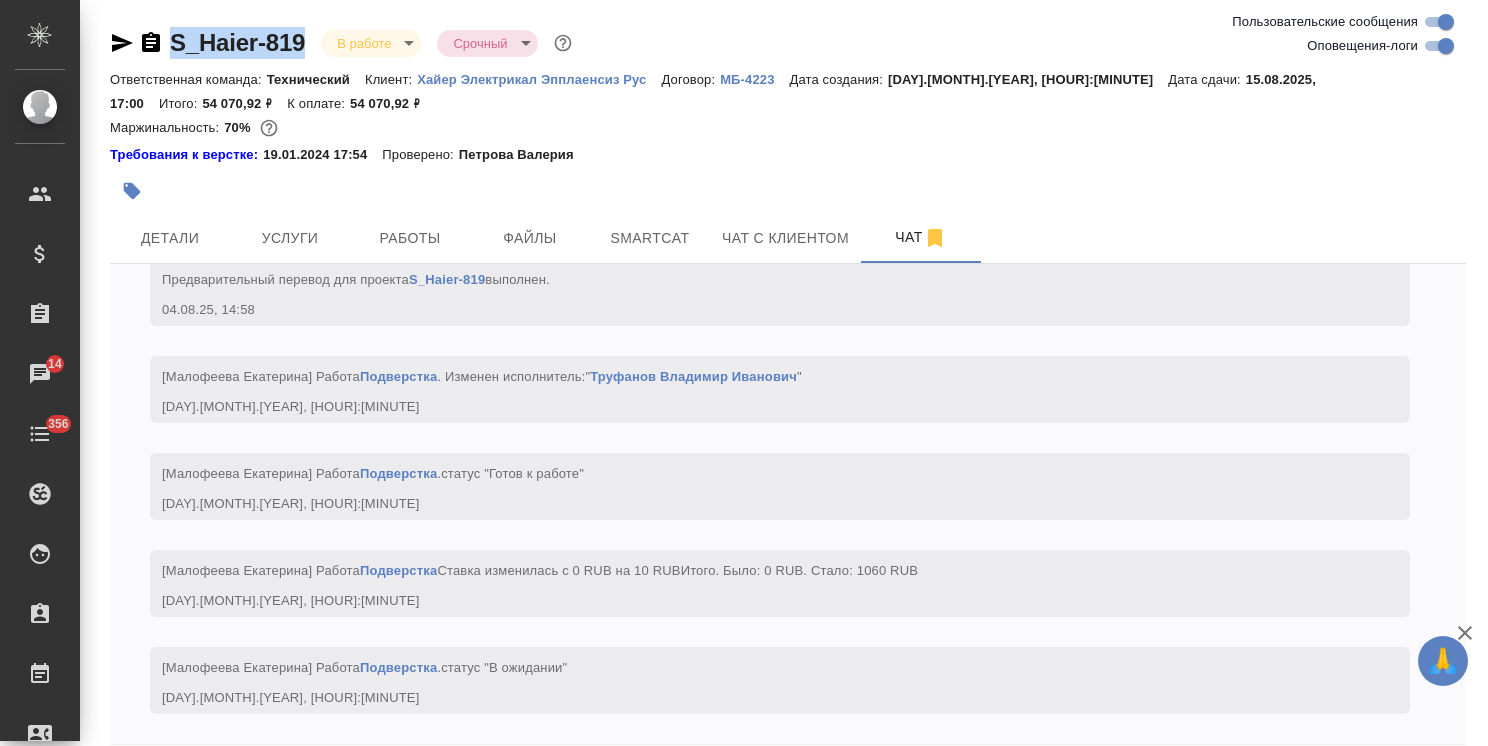 scroll, scrollTop: 8584, scrollLeft: 0, axis: vertical 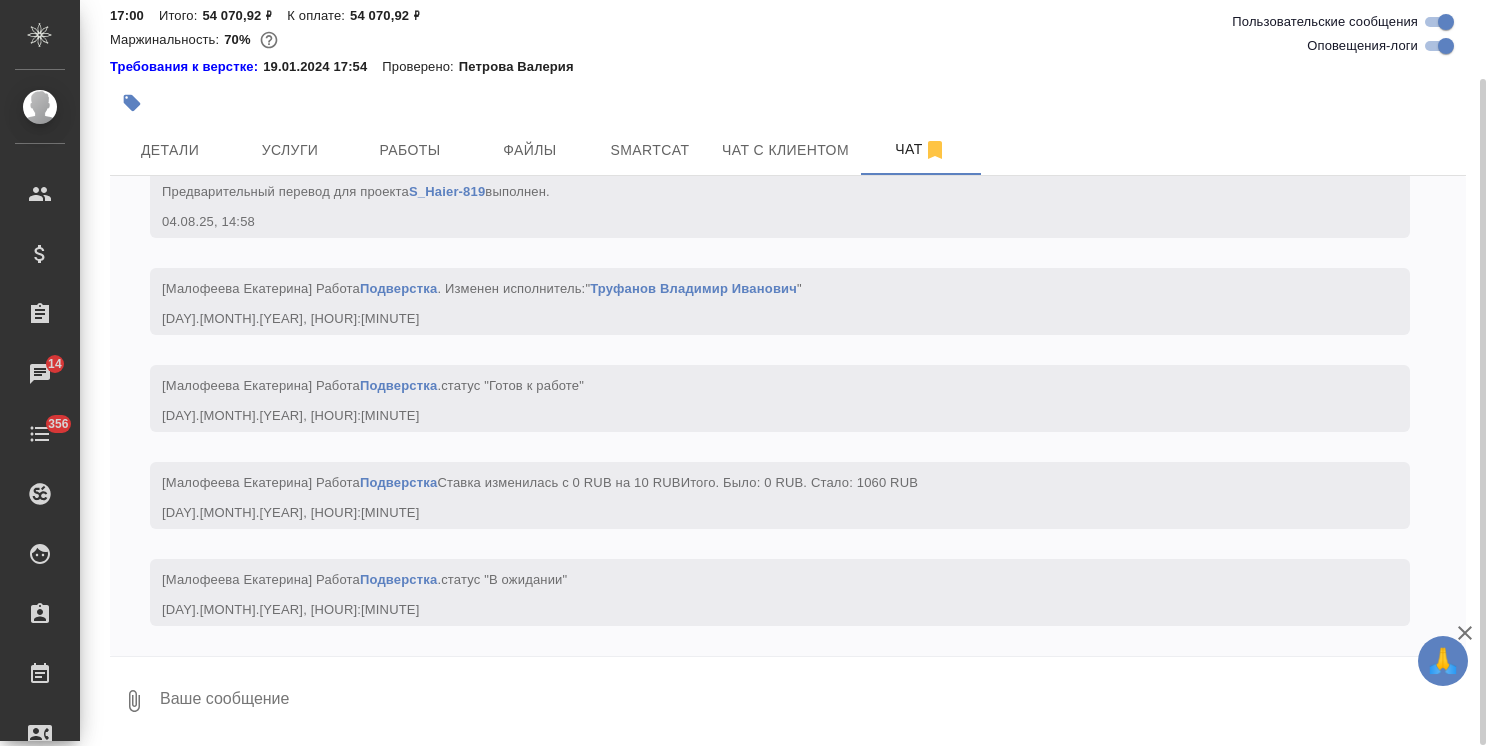 click at bounding box center (812, 701) 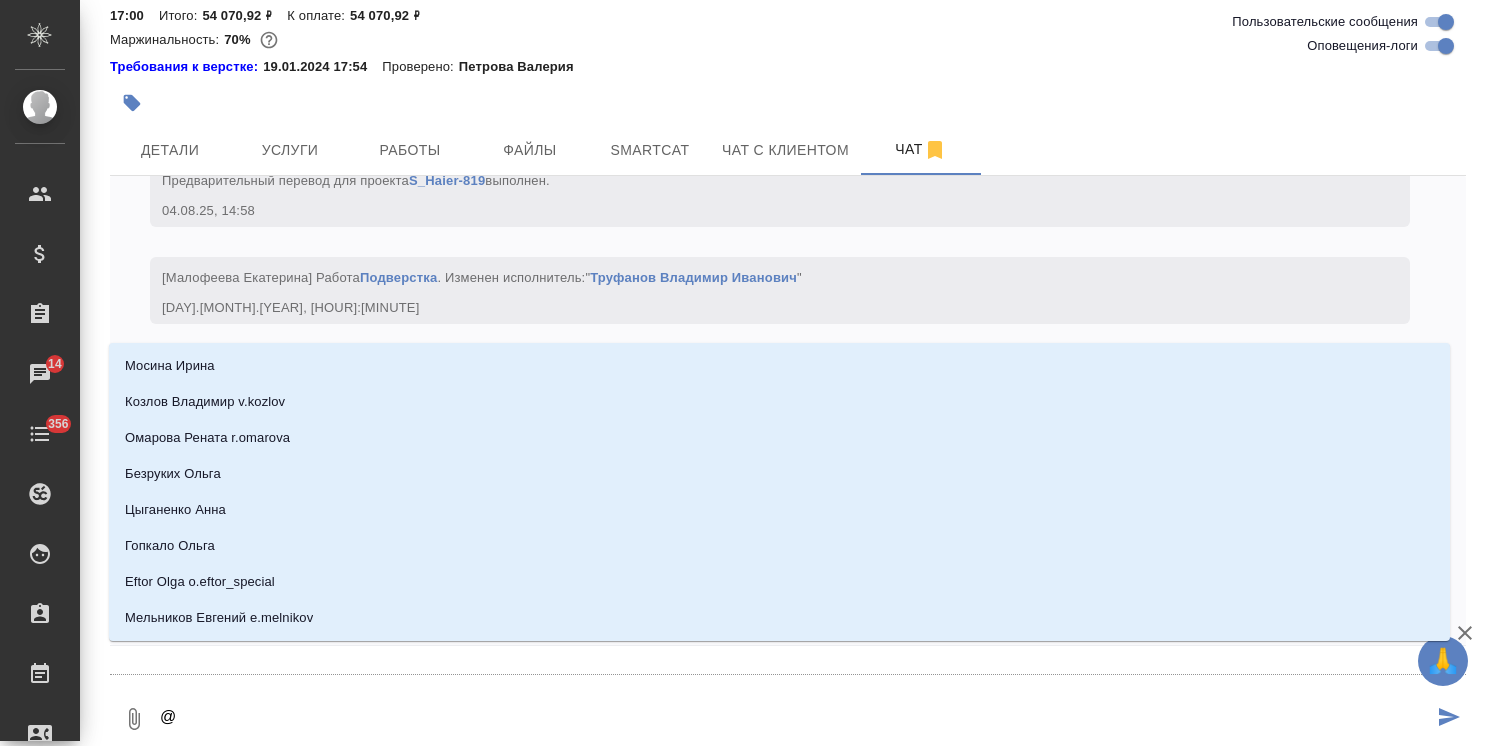 type on "@б" 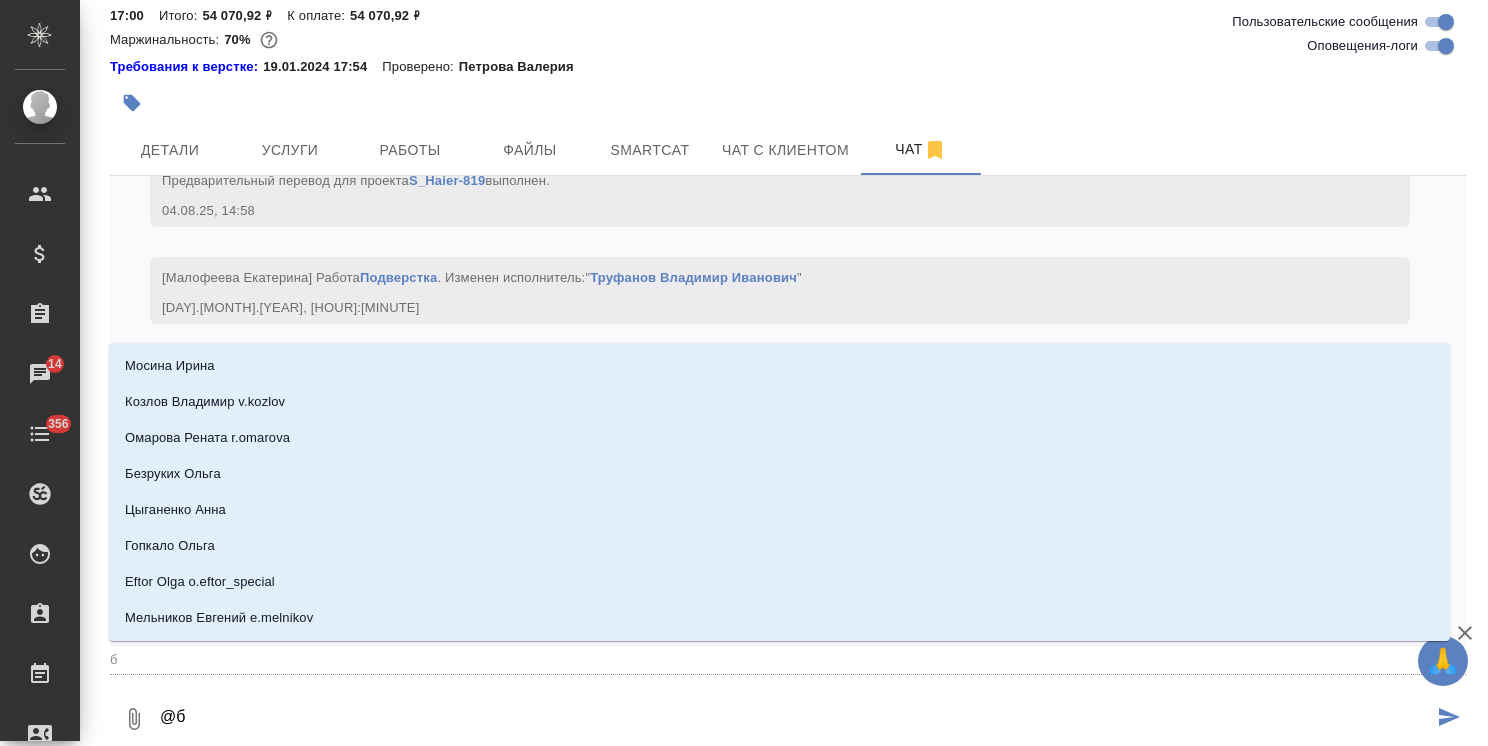 type on "@бе" 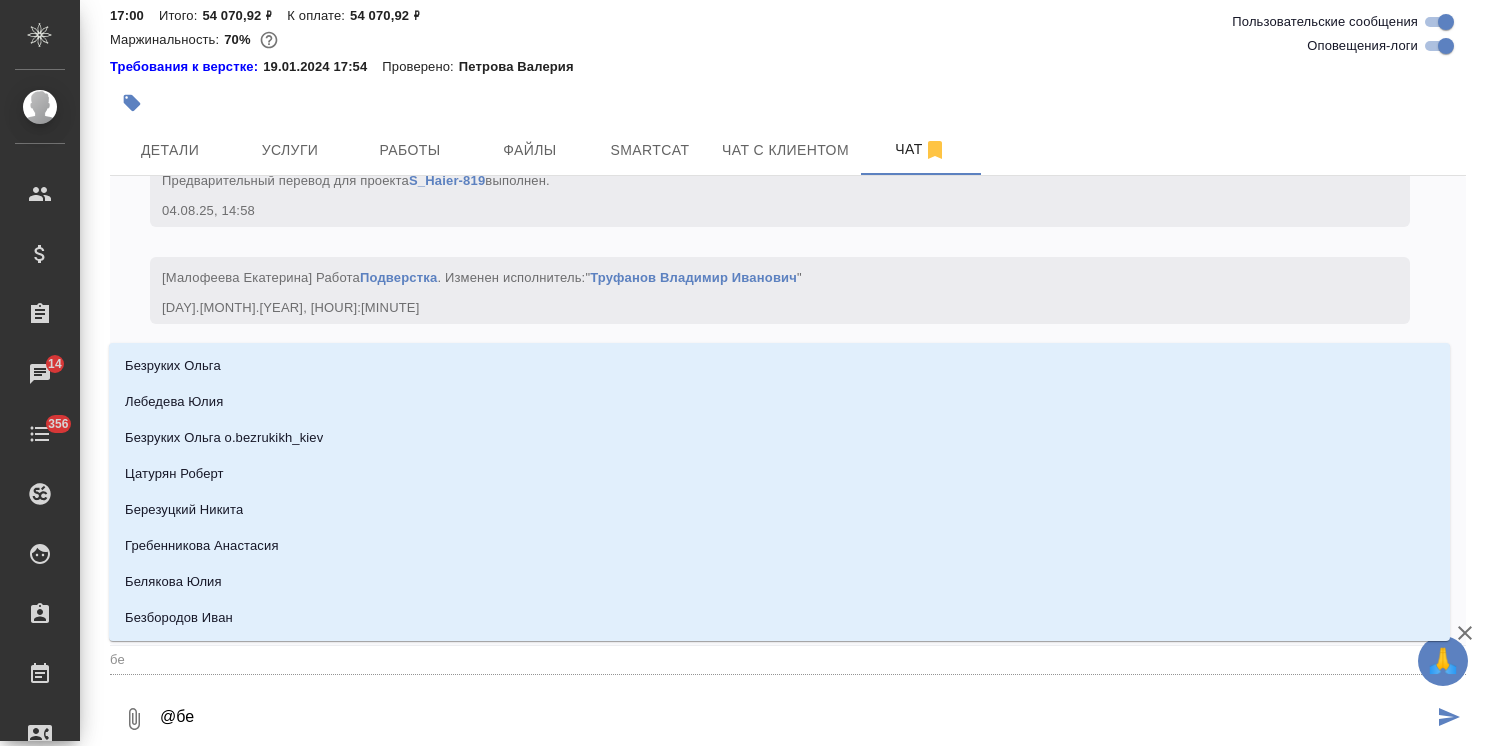 type on "@бел" 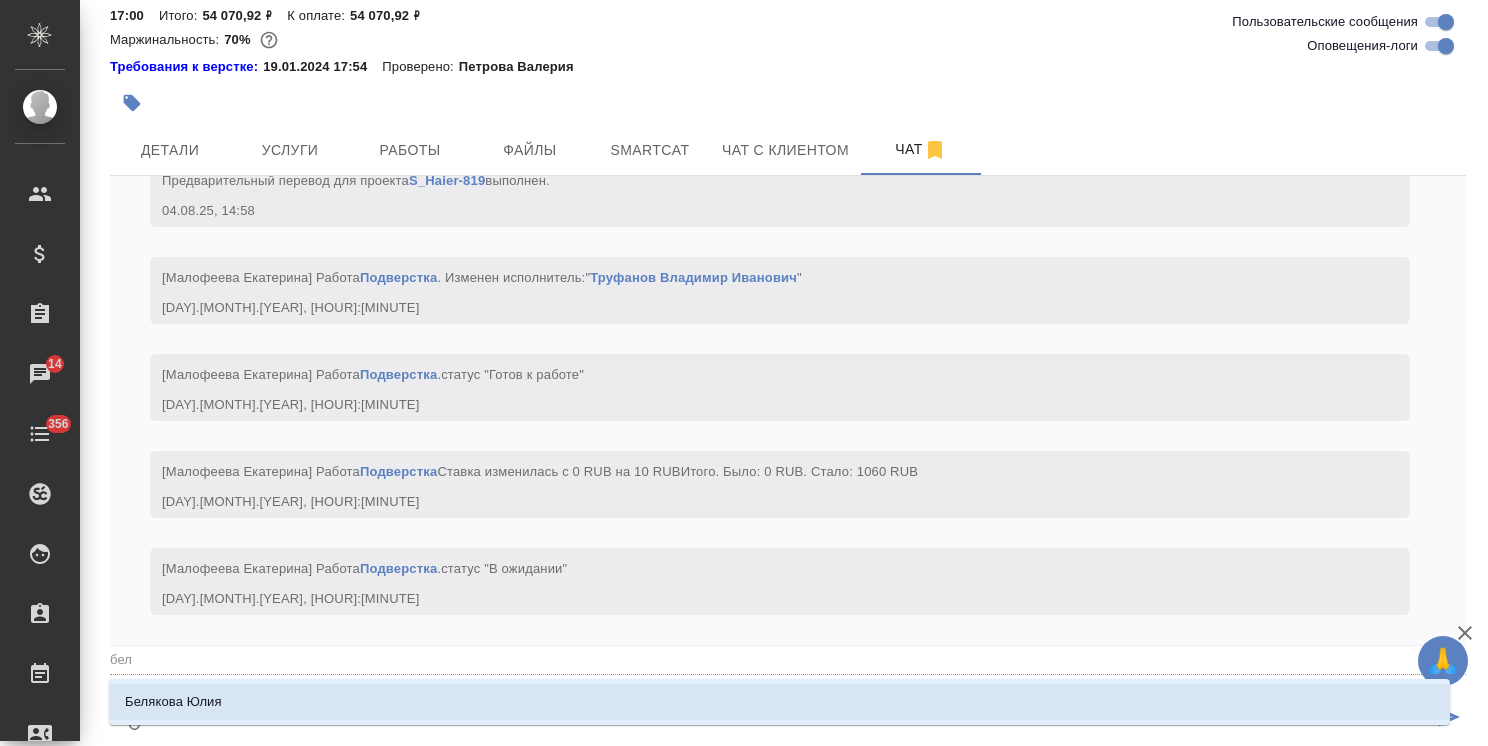 type on "@беля" 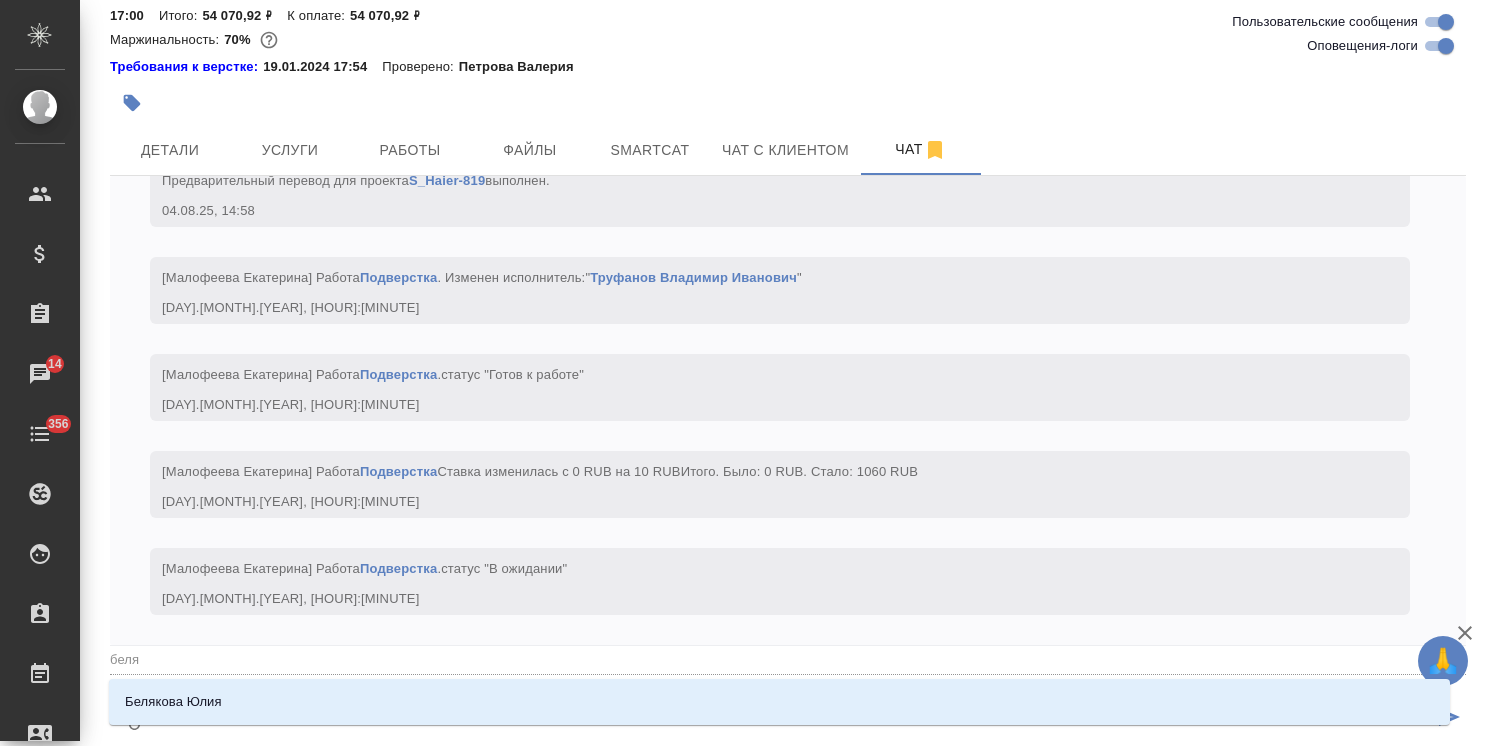 click on "Белякова Юлия" at bounding box center (779, 702) 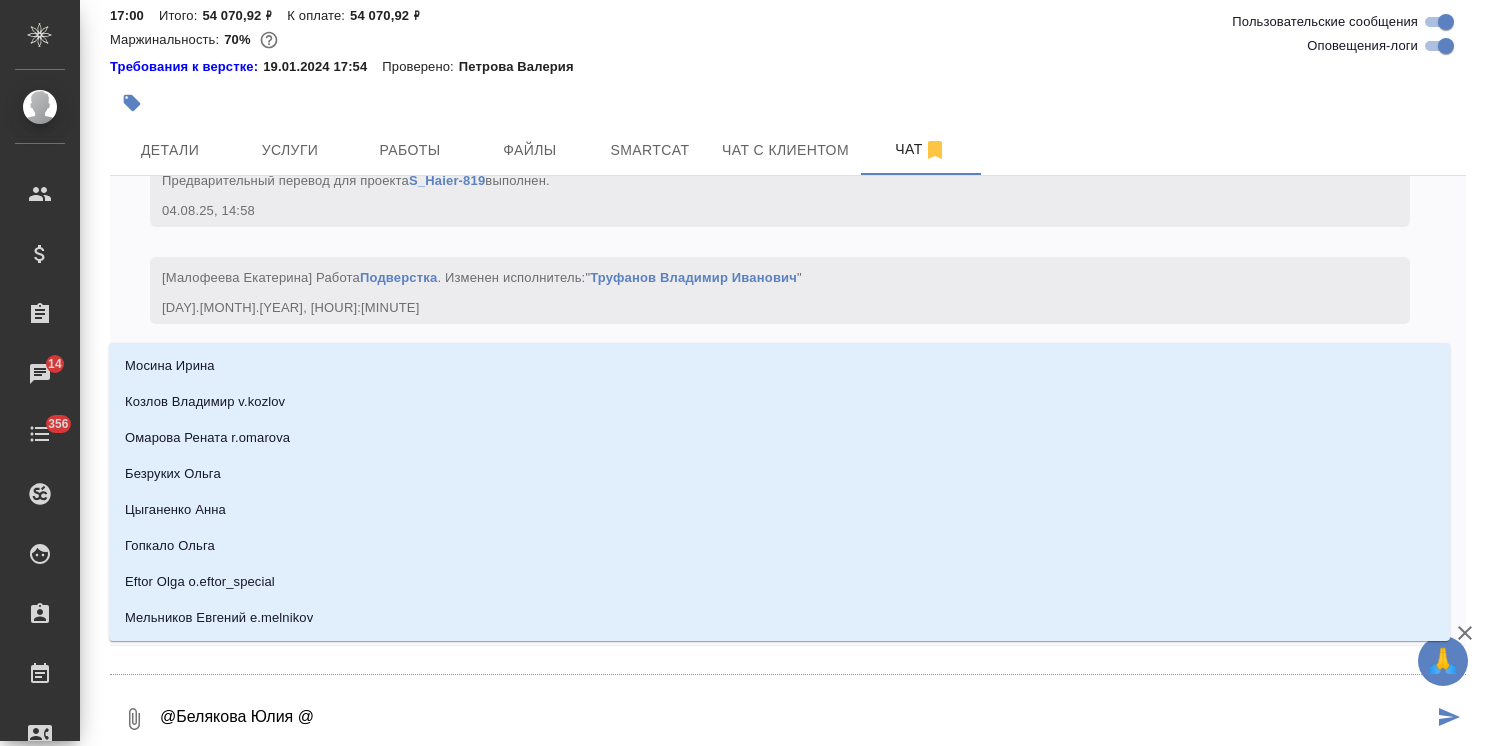 type on "@Белякова Юлия @м" 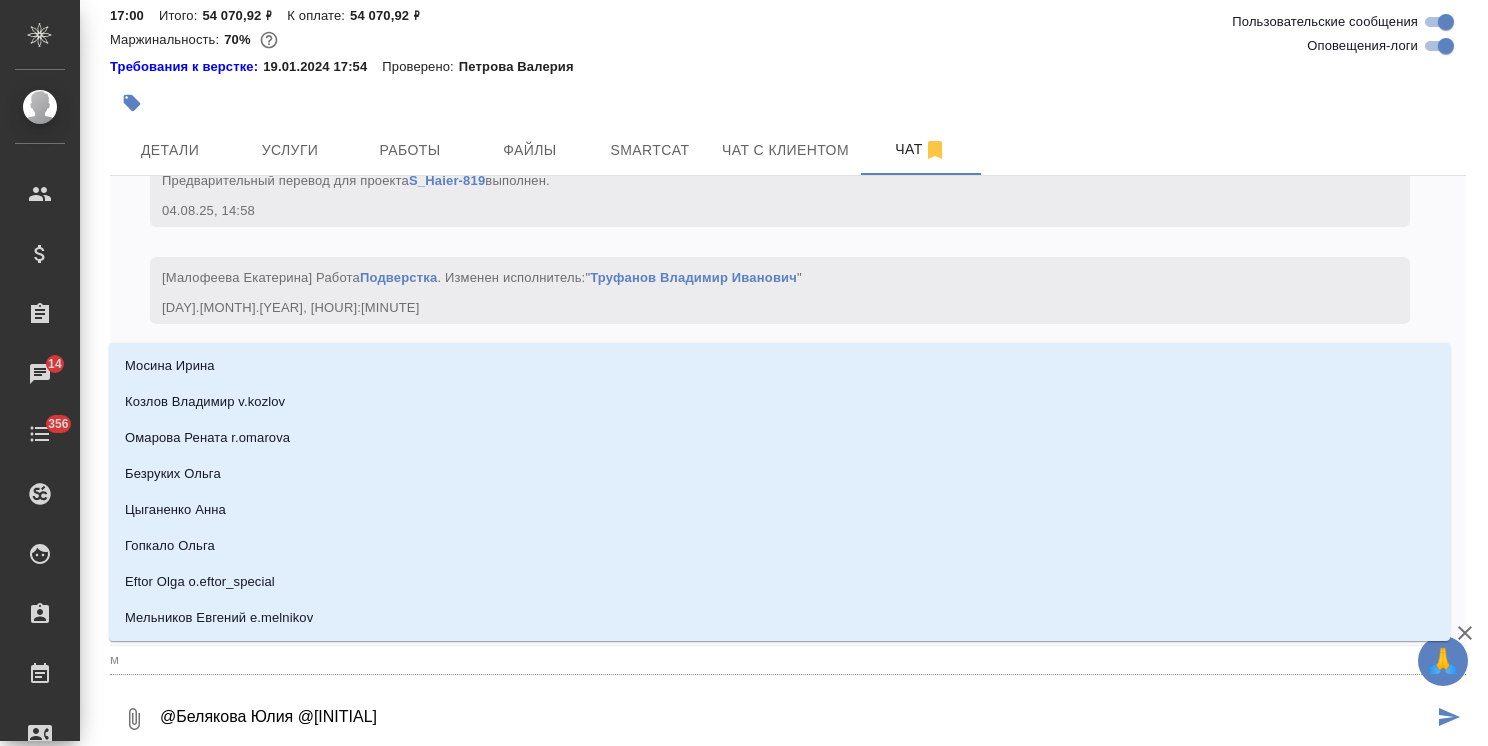 type on "@Белякова Юлия @ма" 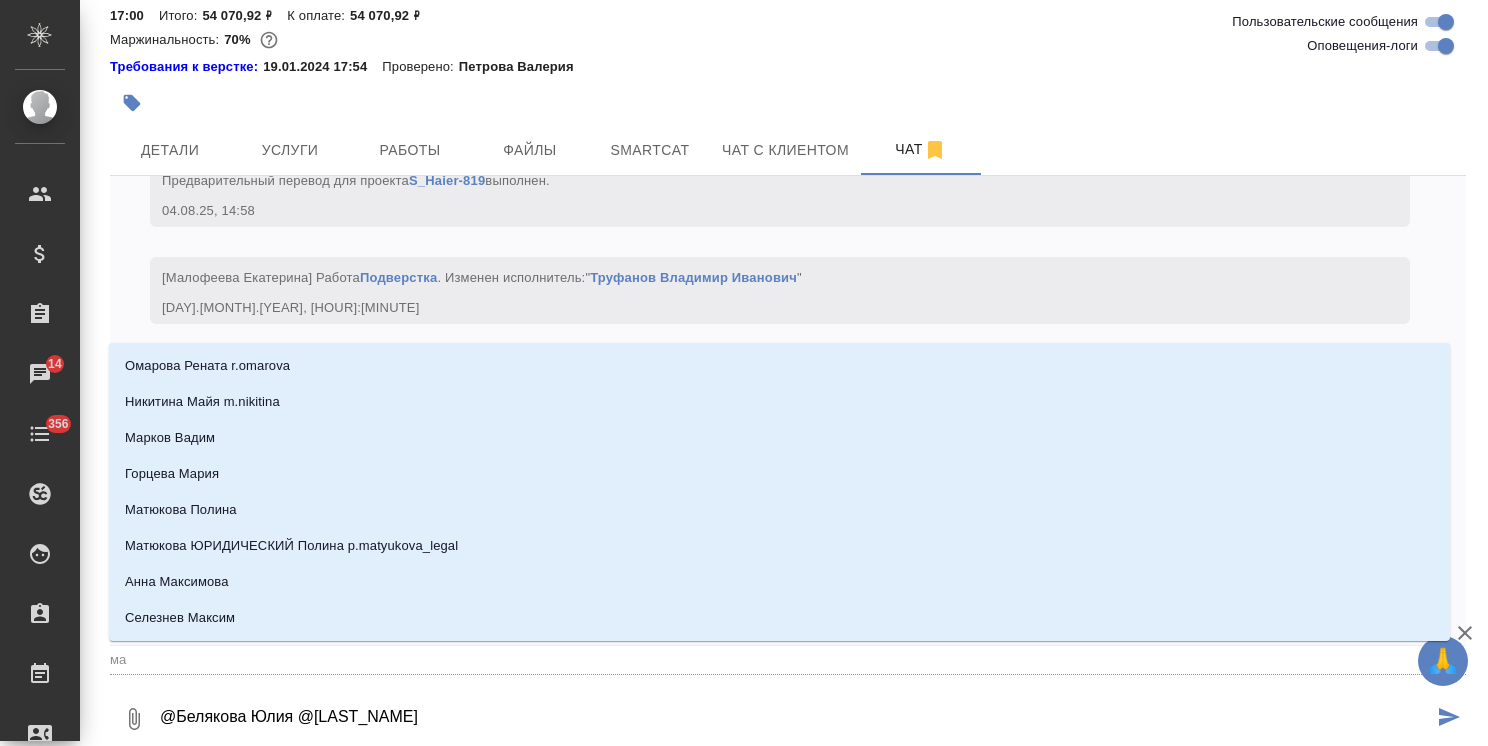 type on "@Белякова Юлия @мал" 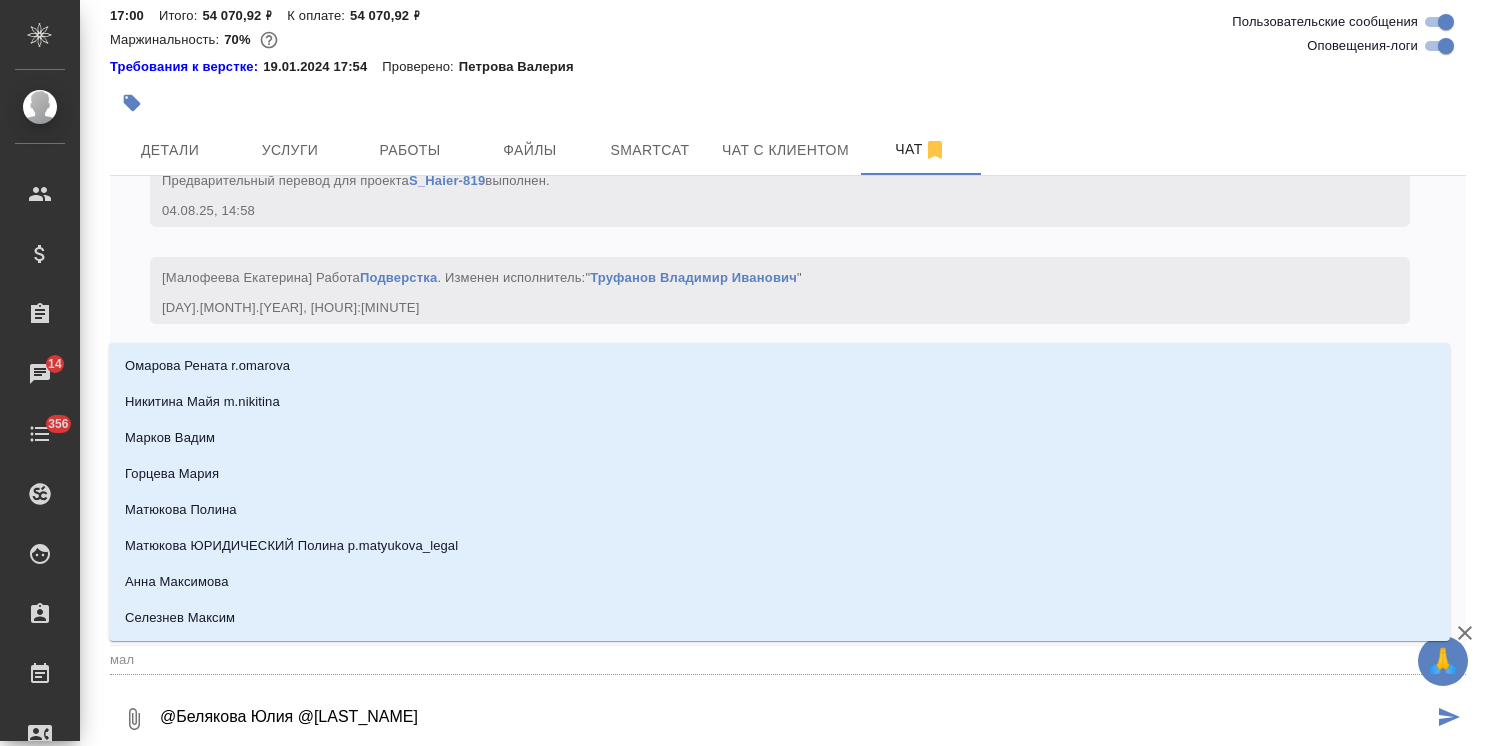 type on "@Белякова Юлия @мало" 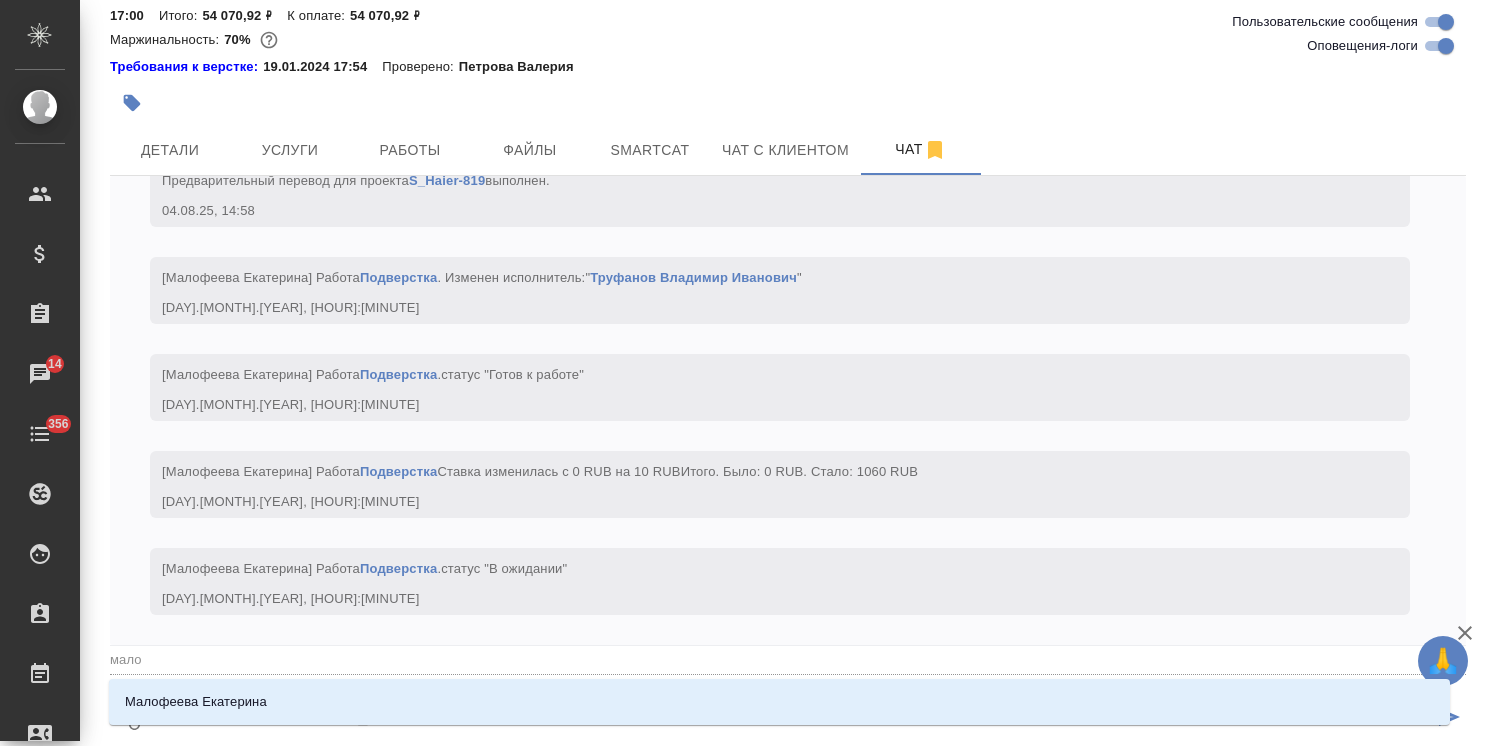 type on "@Белякова Юлия @малоф" 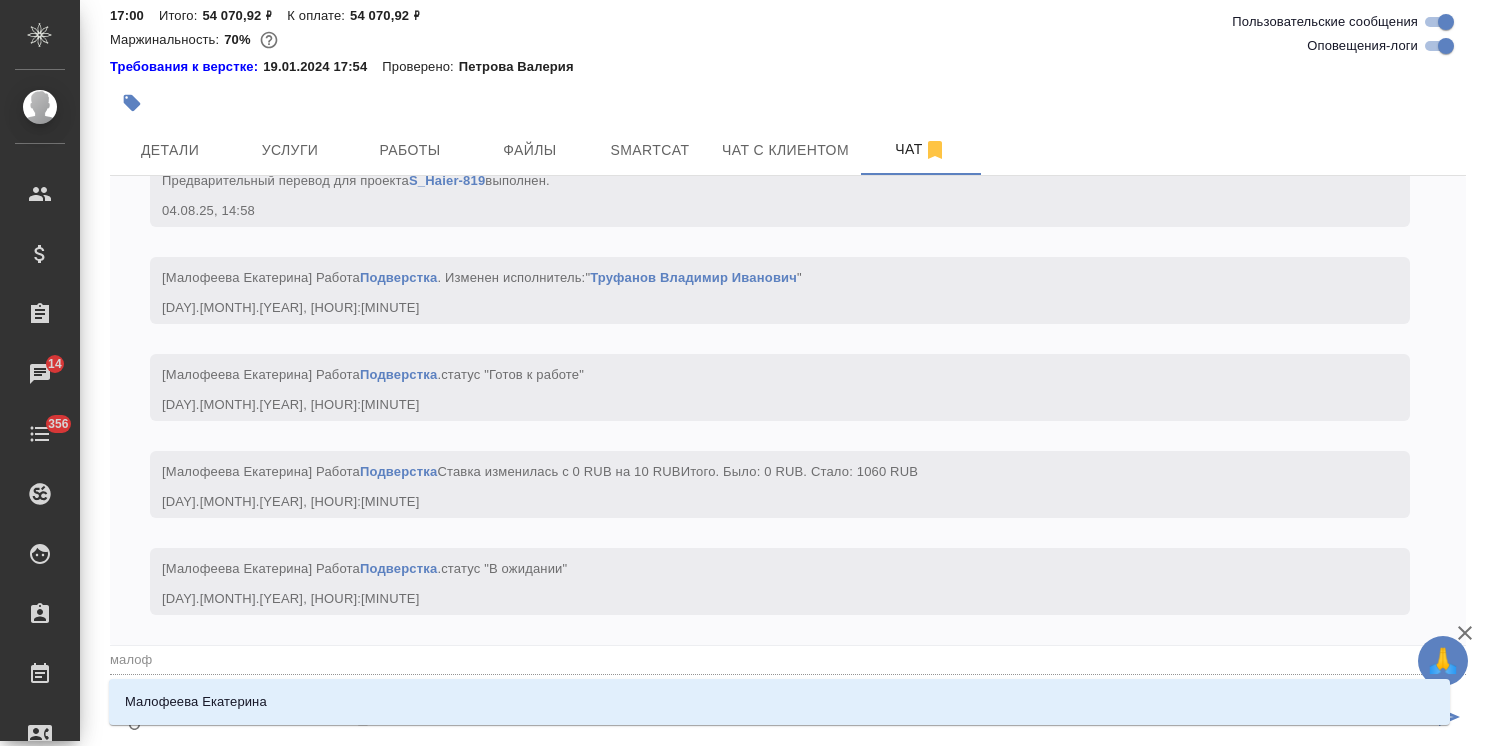click on "Малофеева Екатерина" at bounding box center (779, 702) 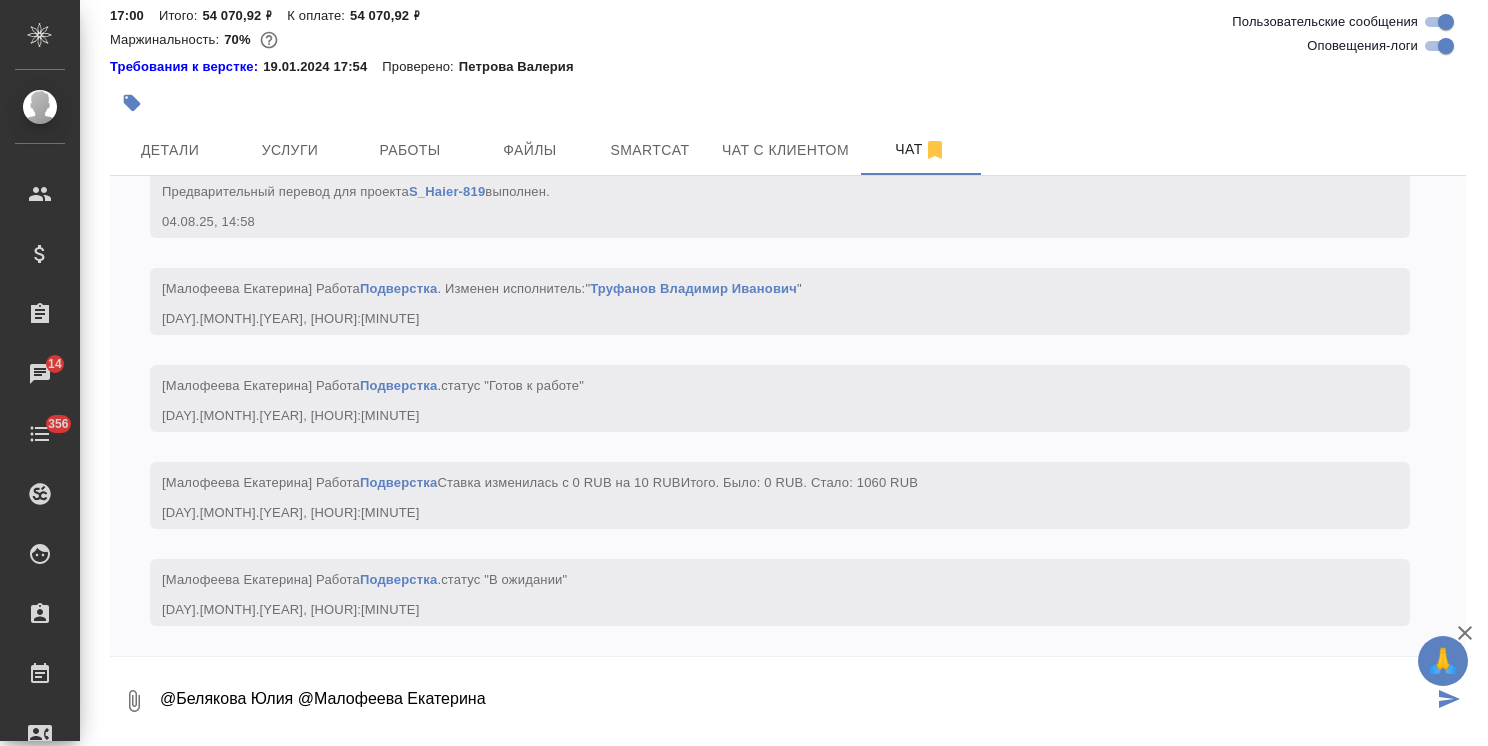 paste on "Ольга, день добрый.
Можно здесь узнать статус работ? Все идет «по плану» ?
Хотя бы одно руководство готово?
Best regards,
Maksim Mitrofanov" 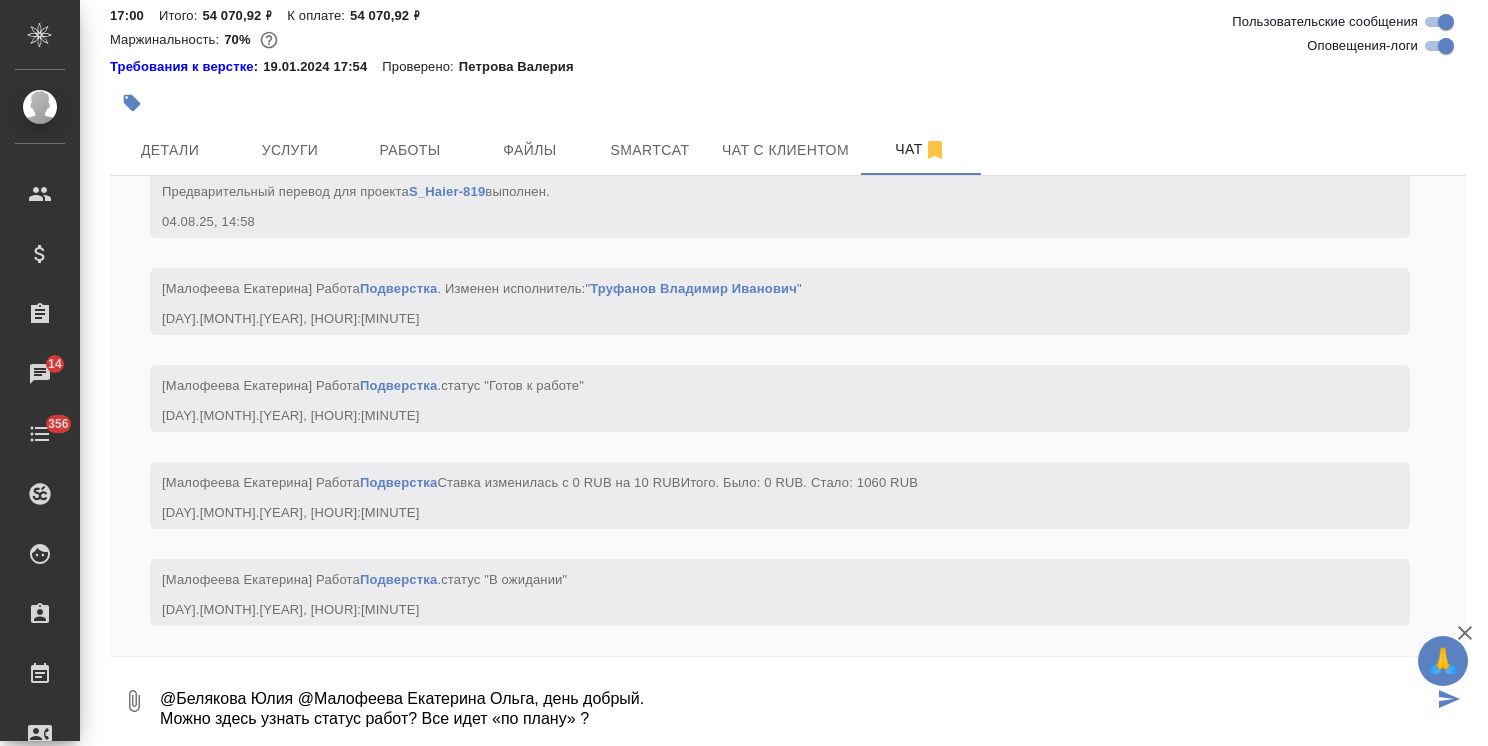 scroll, scrollTop: 172, scrollLeft: 0, axis: vertical 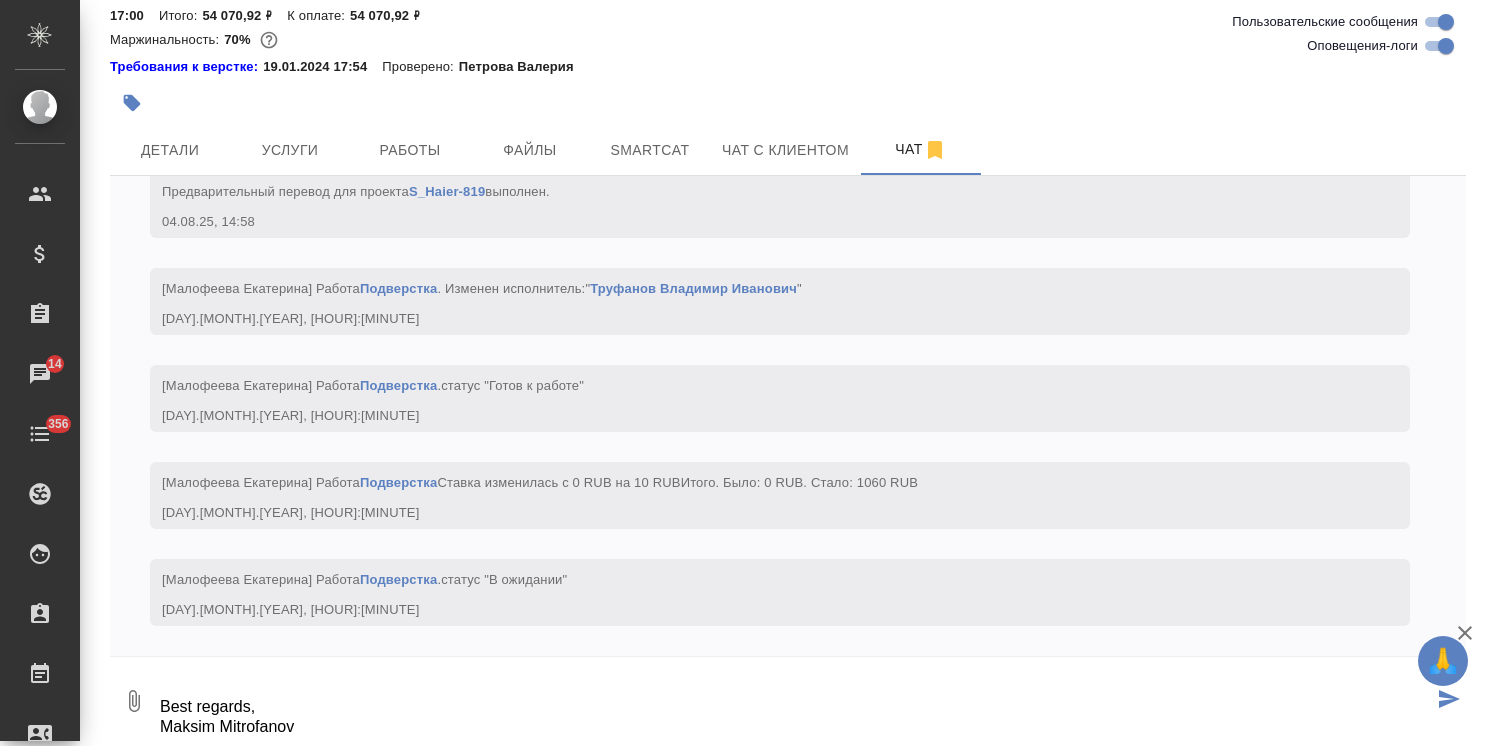 type on "@Белякова Юлия @Малофеева Екатерина Ольга, день добрый.
Можно здесь узнать статус работ? Все идет «по плану» ?
Хотя бы одно руководство готово?
Best regards,
Maksim Mitrofanov" 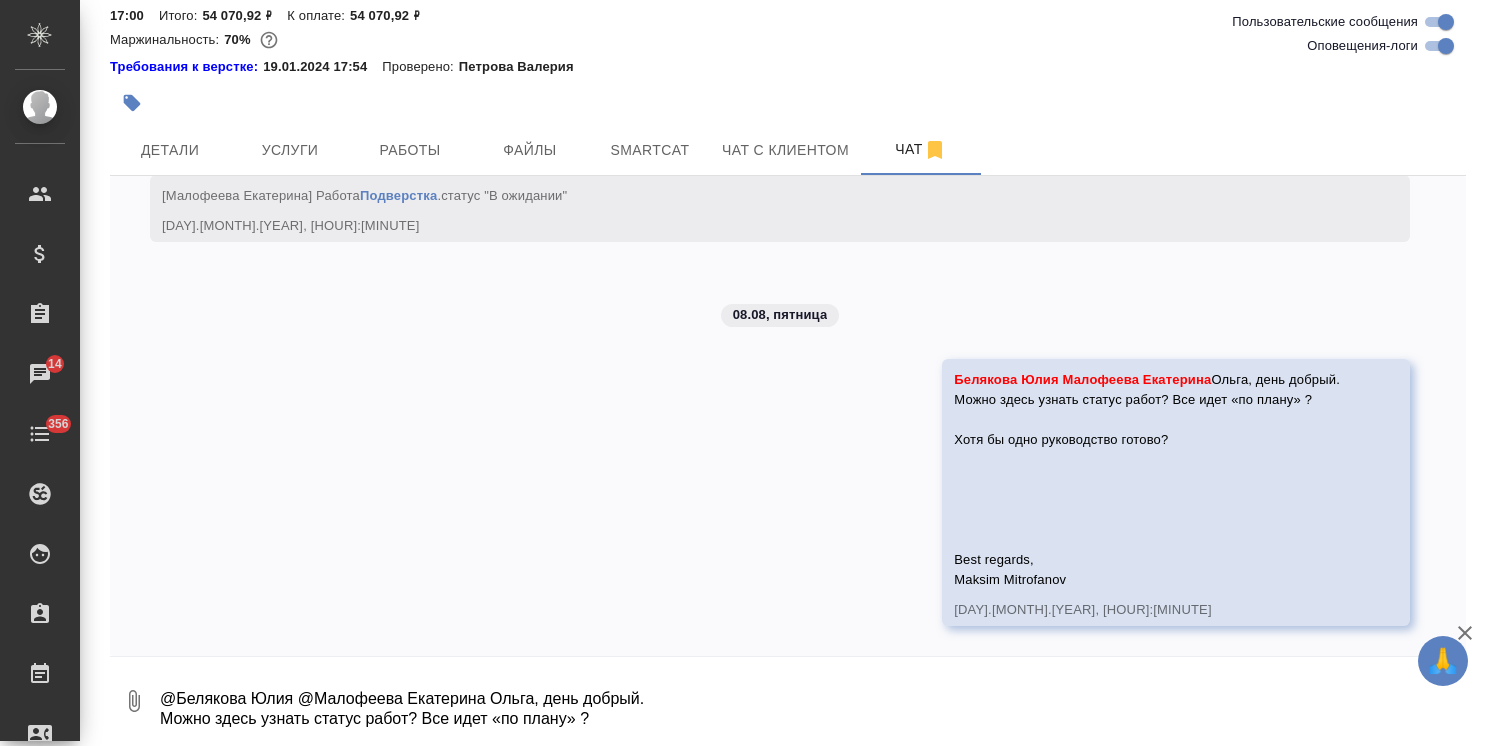 scroll, scrollTop: 8968, scrollLeft: 0, axis: vertical 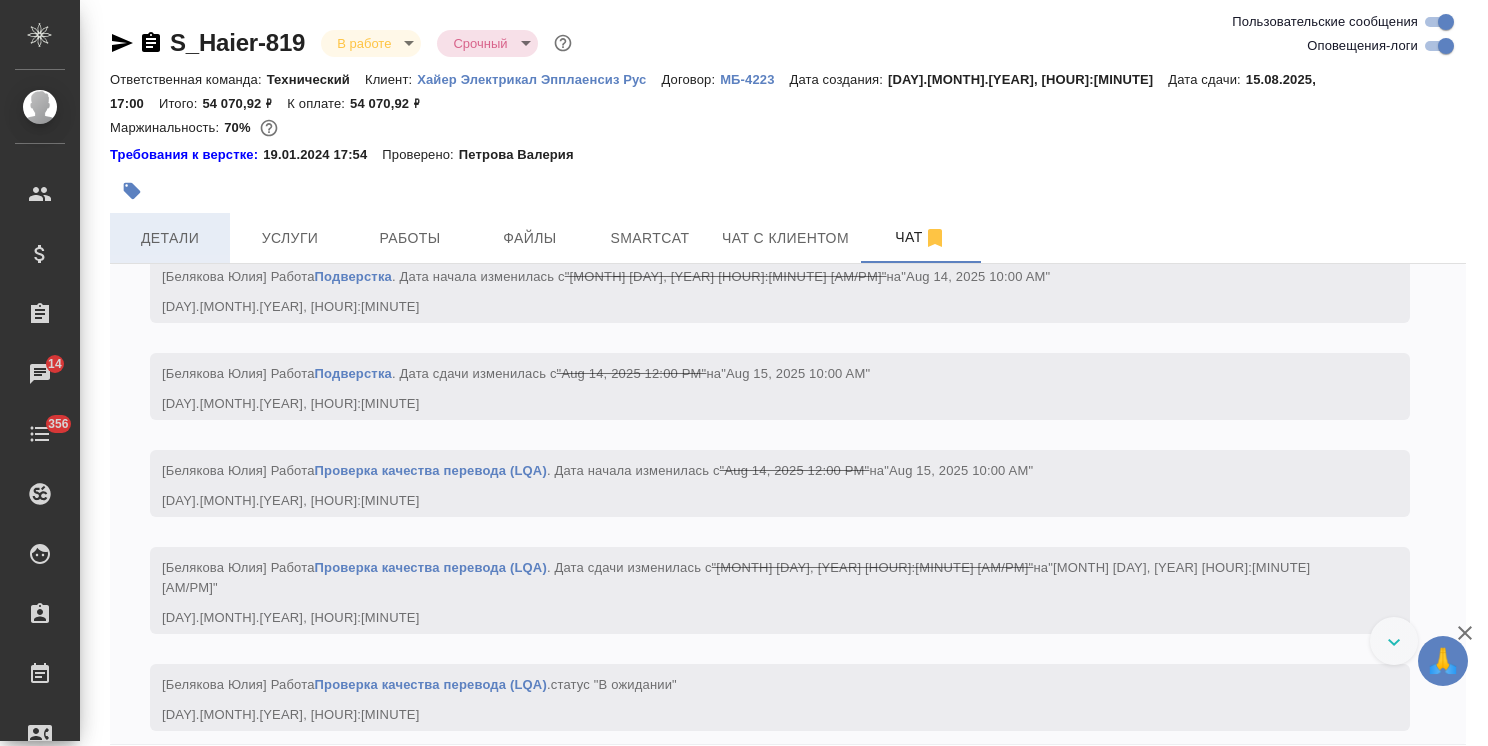 click on "Детали" at bounding box center (170, 238) 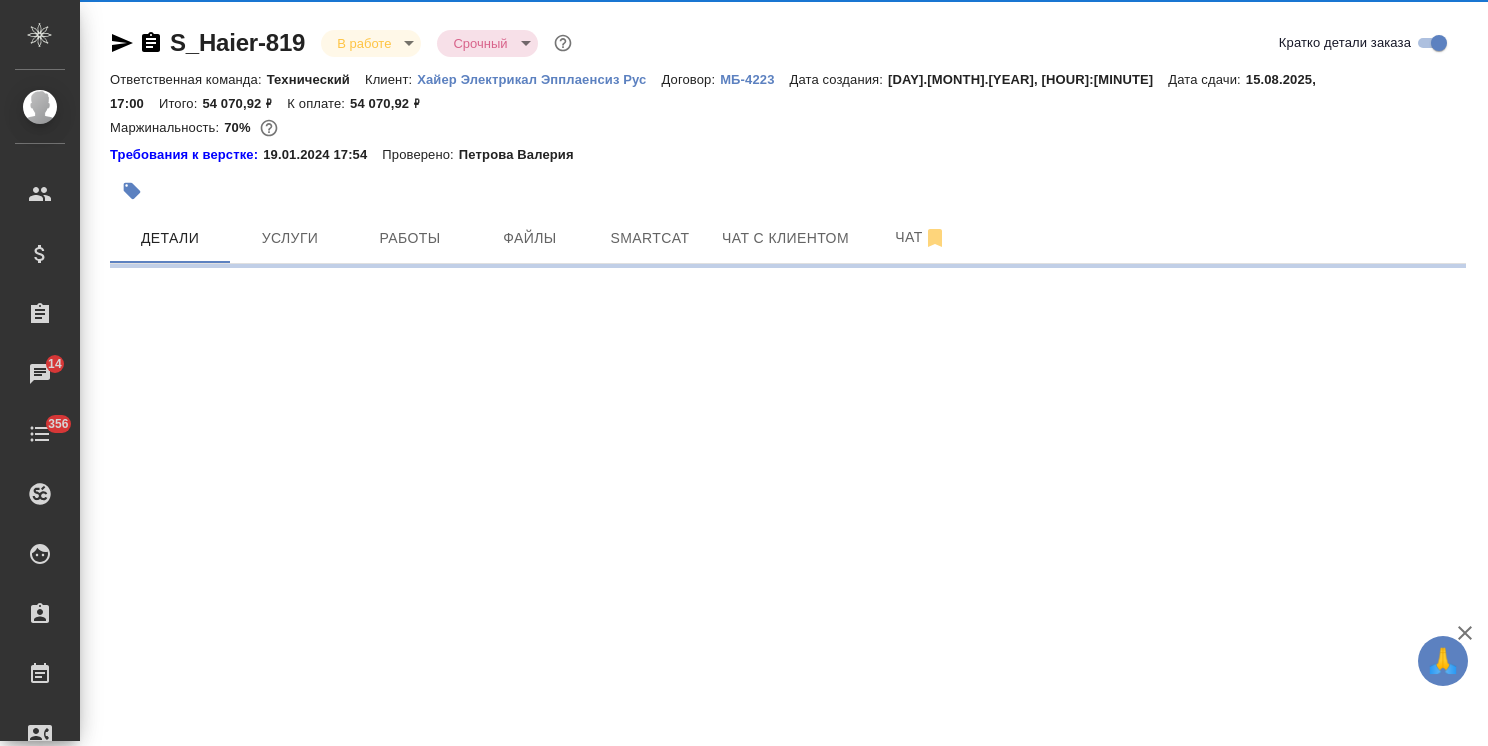 select on "RU" 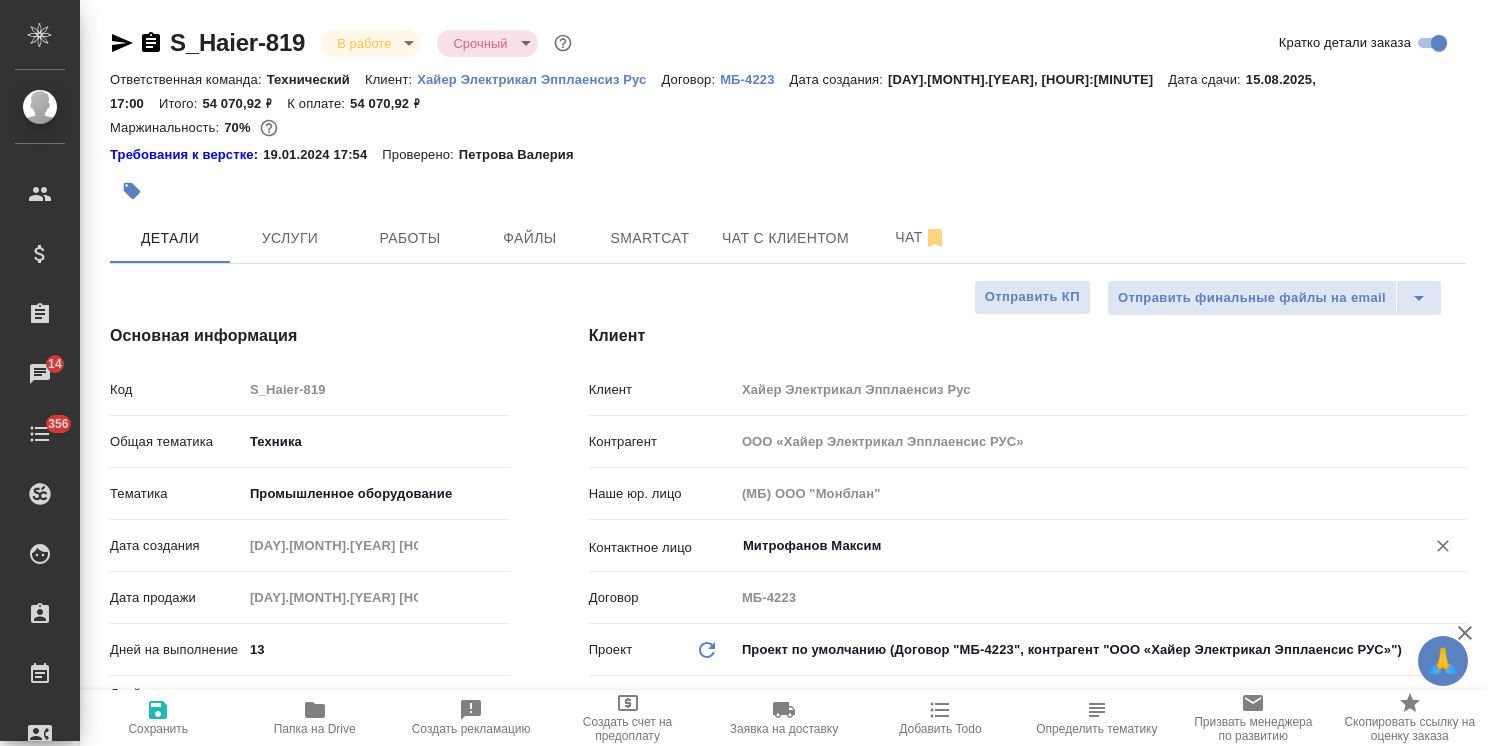 type on "x" 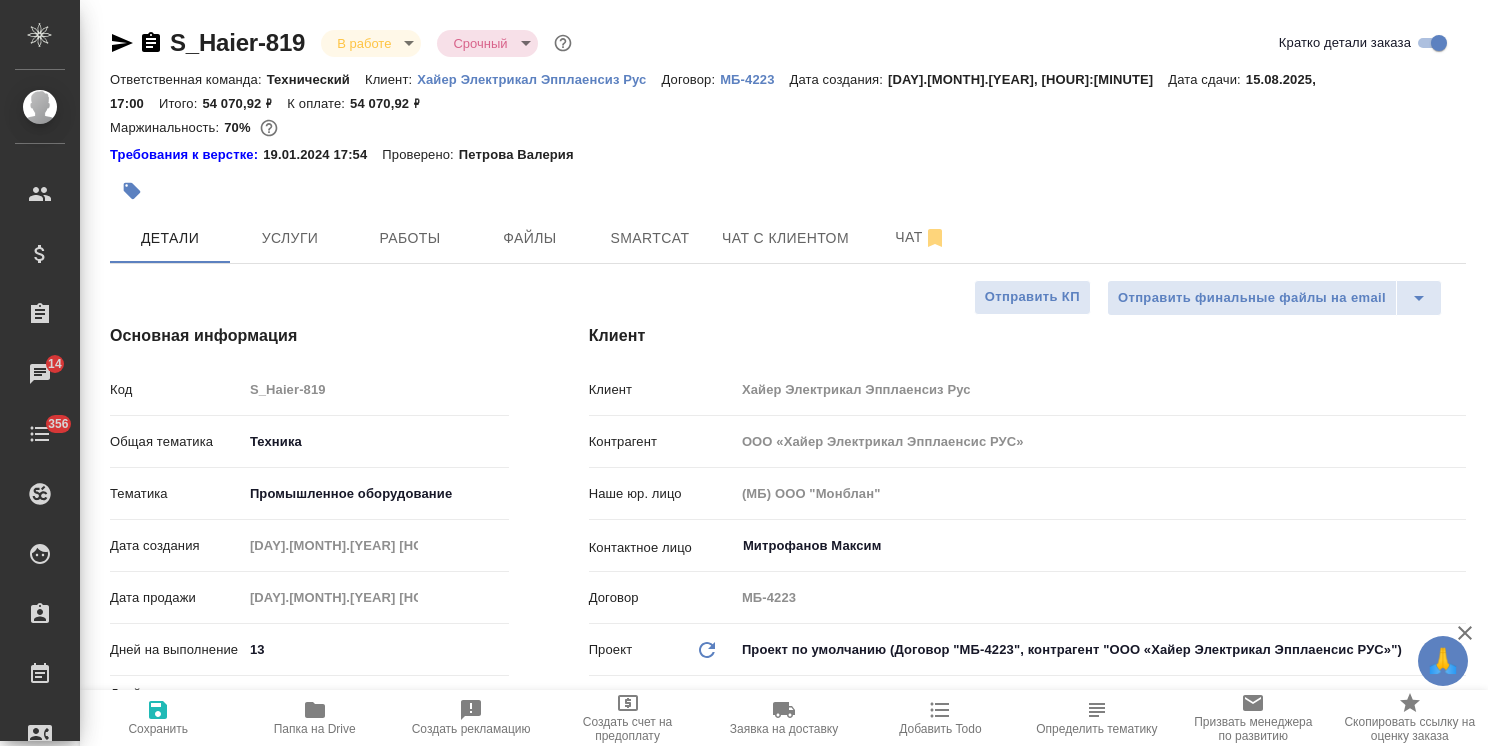 scroll, scrollTop: 300, scrollLeft: 0, axis: vertical 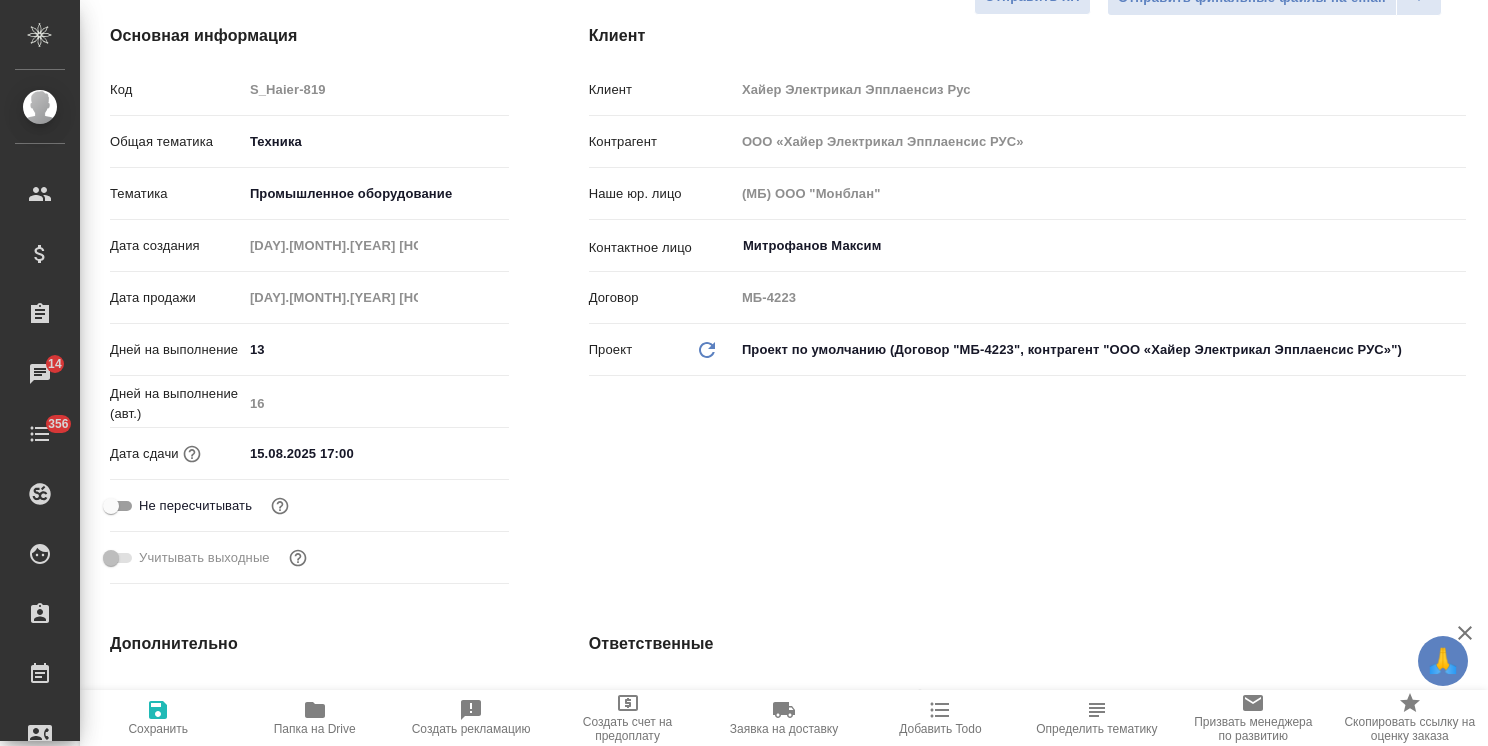 type on "x" 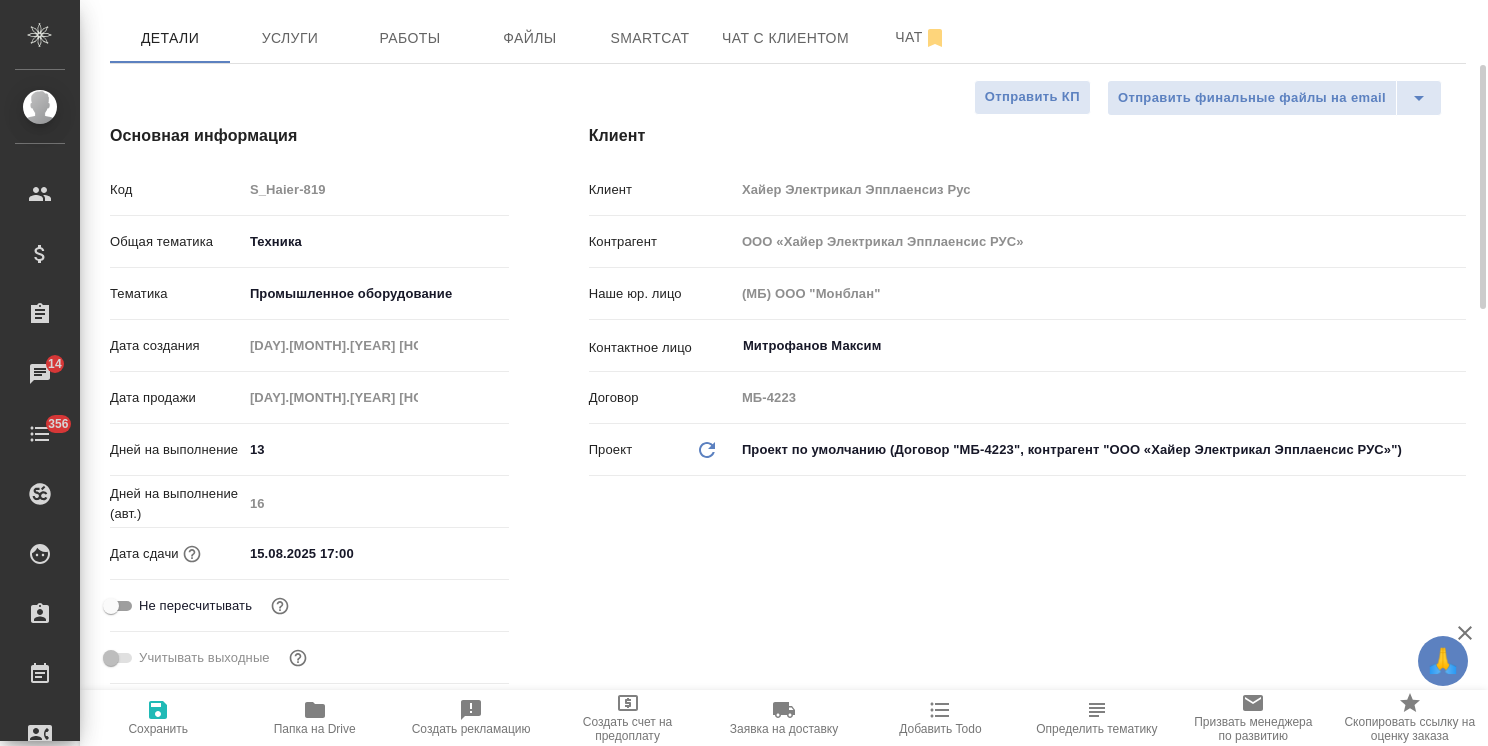 scroll, scrollTop: 100, scrollLeft: 0, axis: vertical 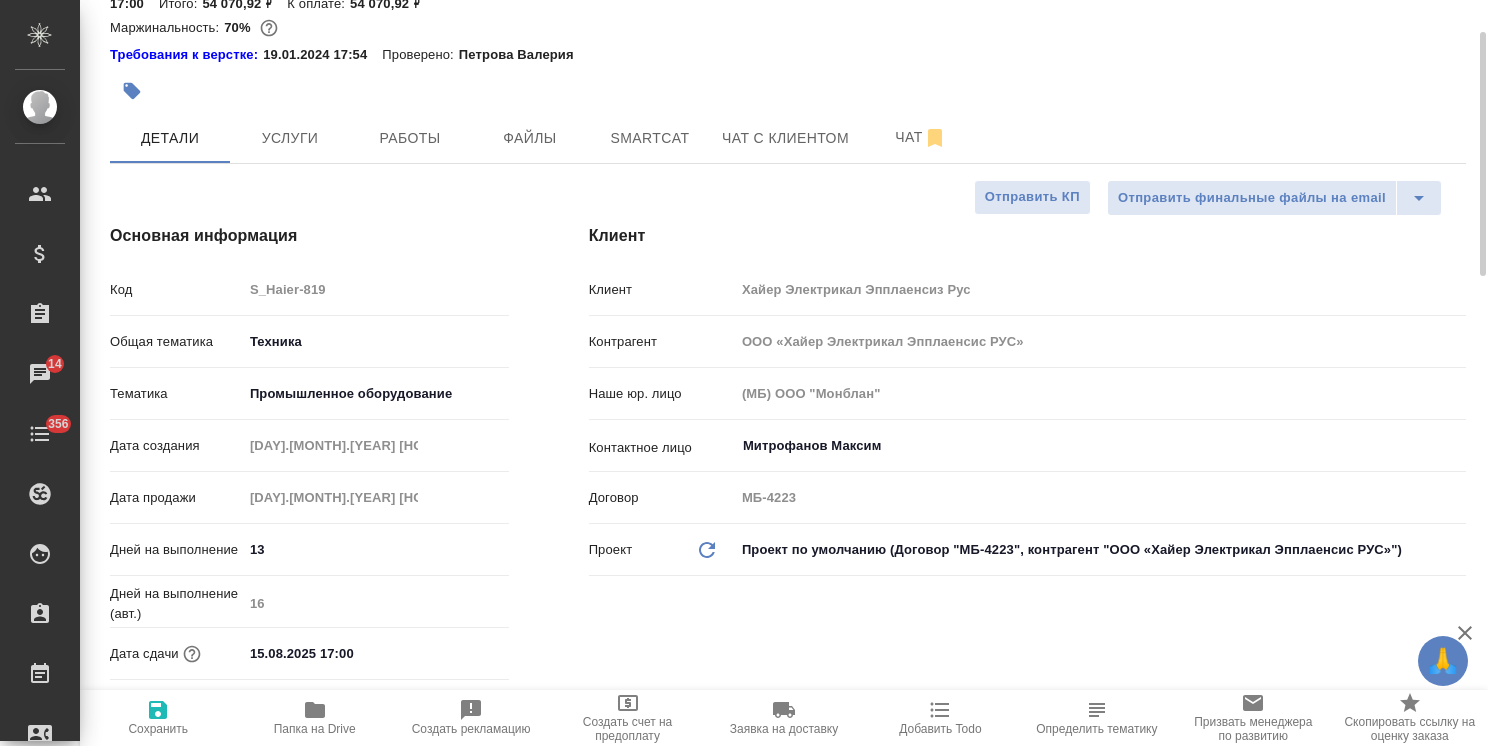 click at bounding box center (562, 91) 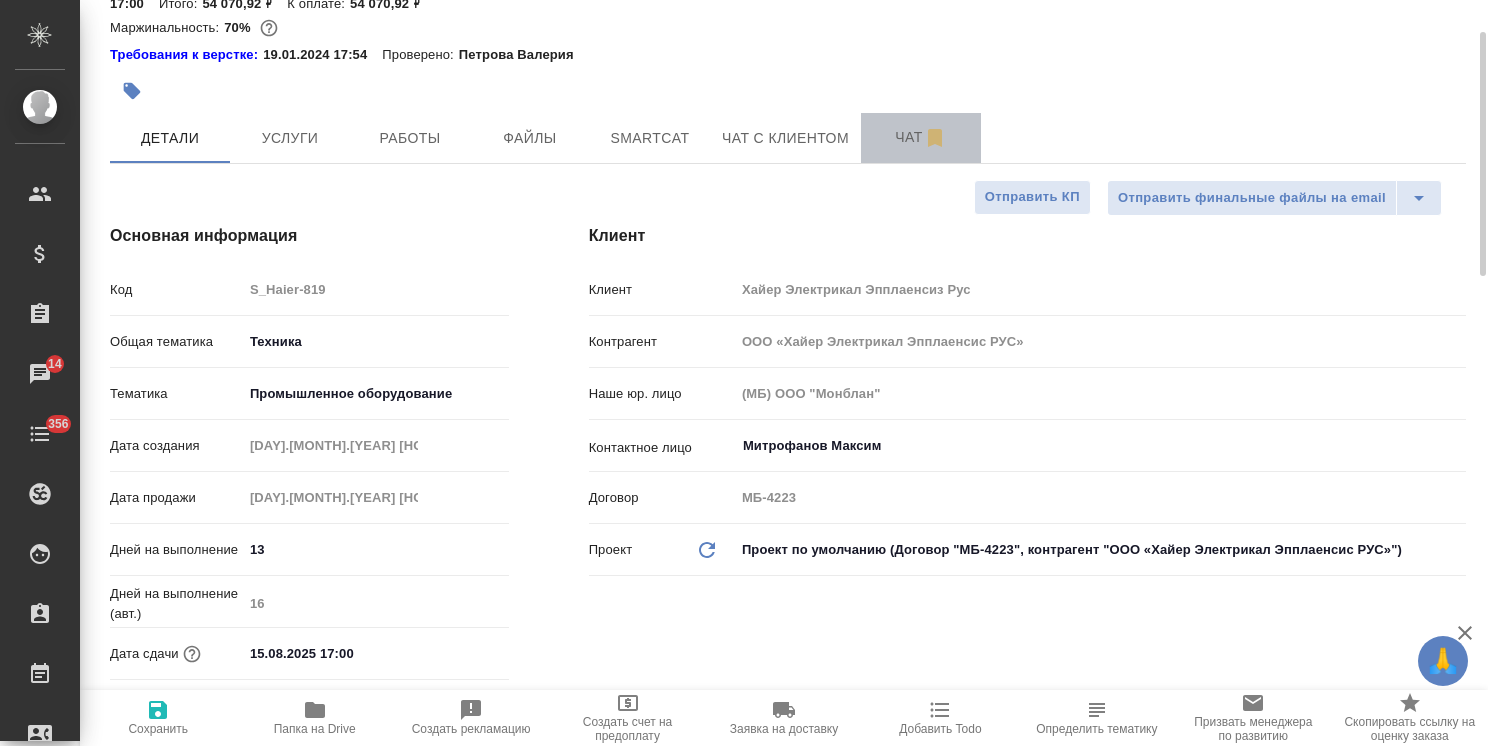click on "Чат" at bounding box center [921, 137] 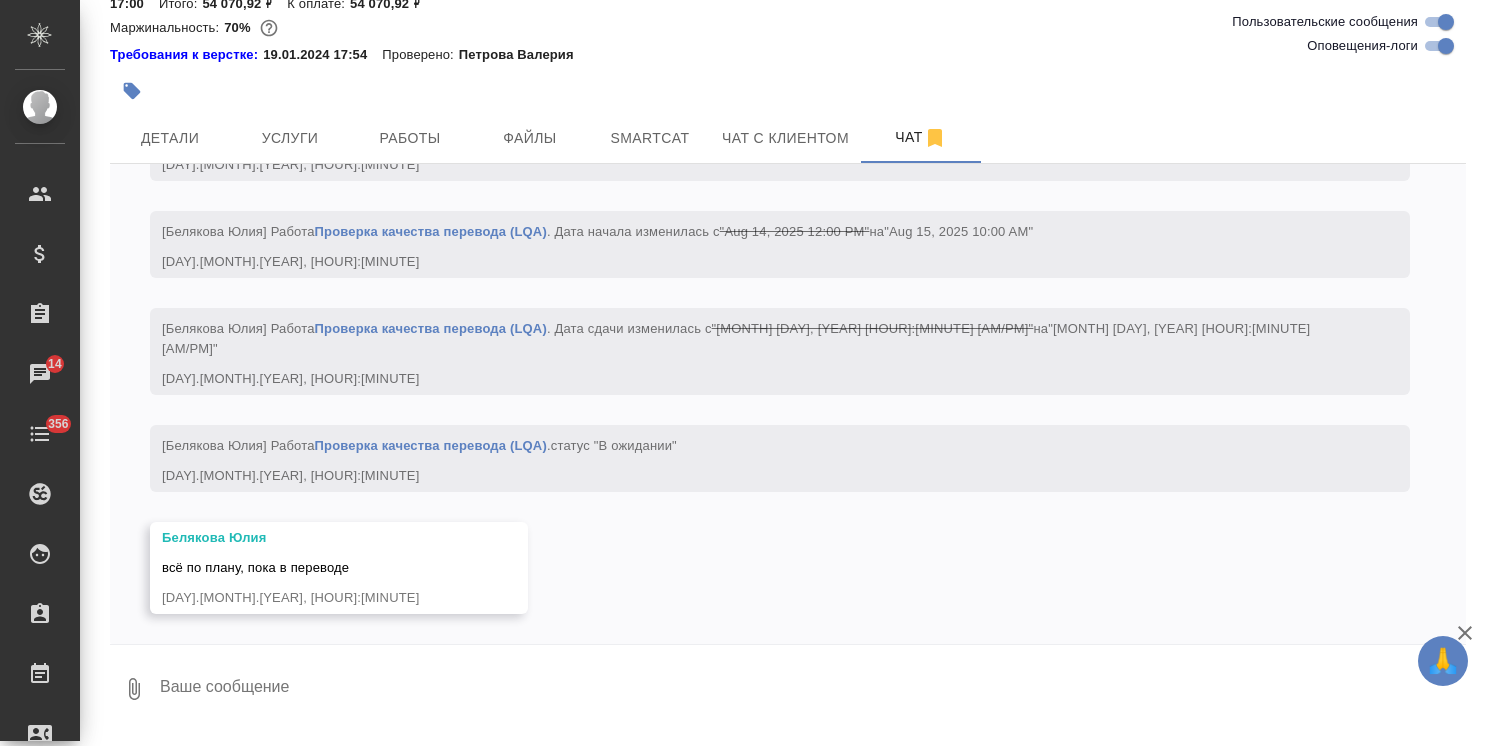 scroll, scrollTop: 9575, scrollLeft: 0, axis: vertical 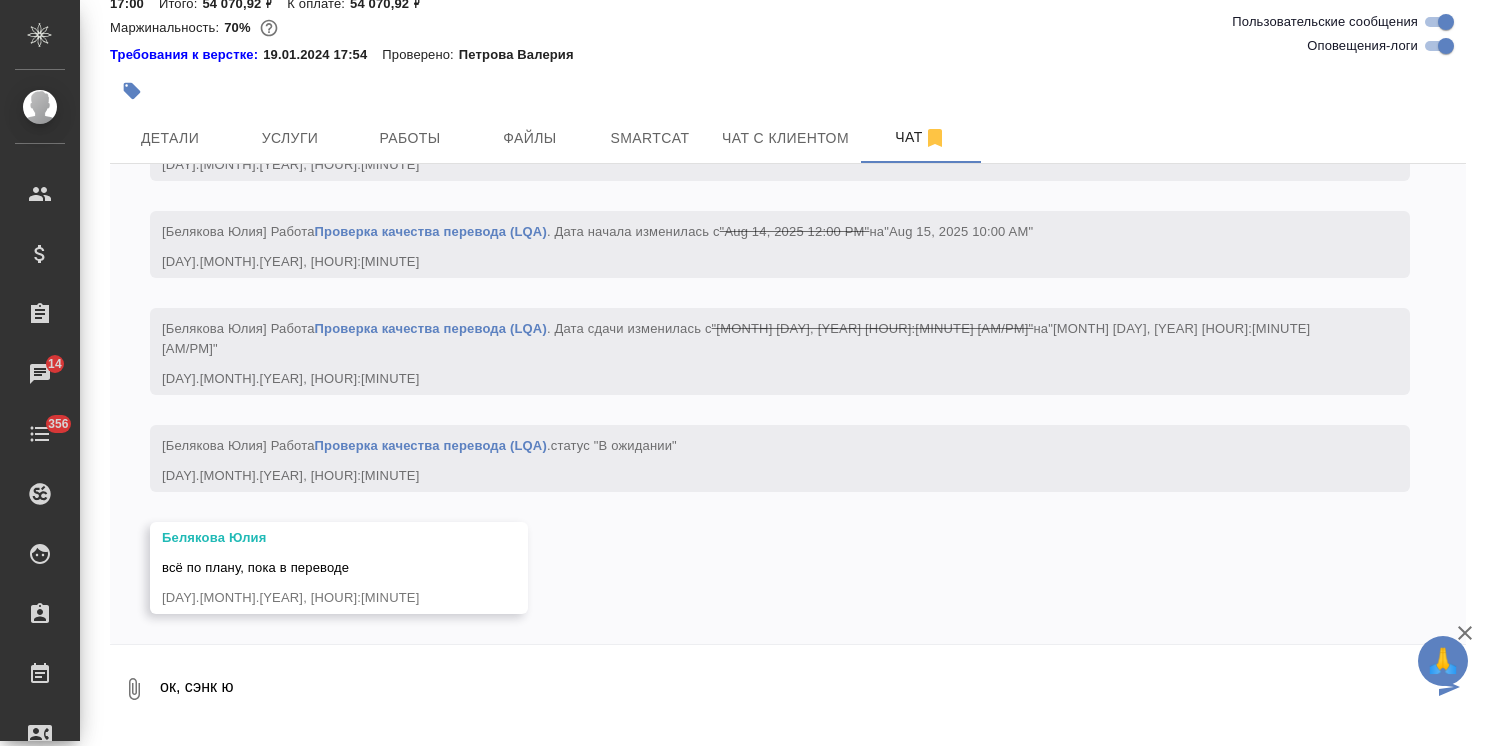 type on "ок, сэнк ю" 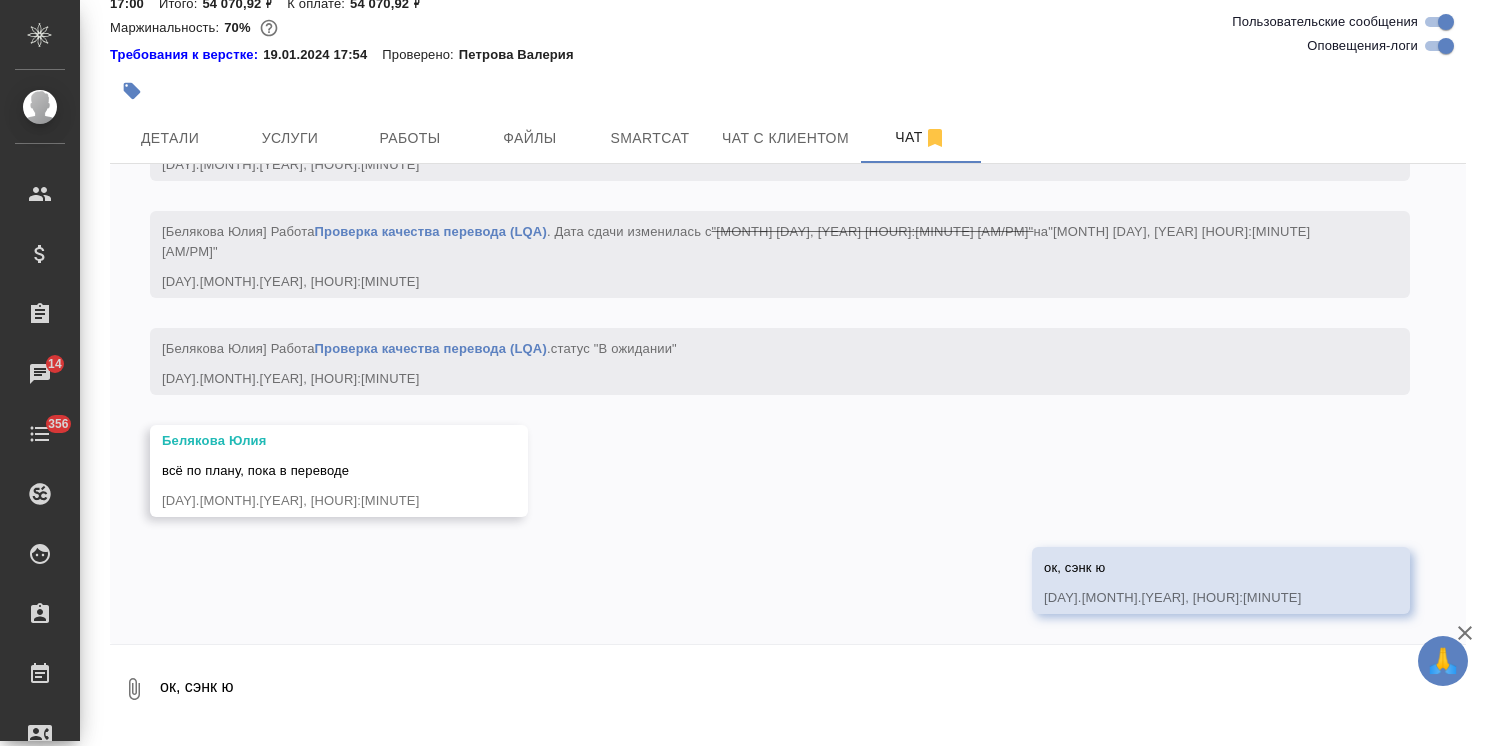 scroll, scrollTop: 9672, scrollLeft: 0, axis: vertical 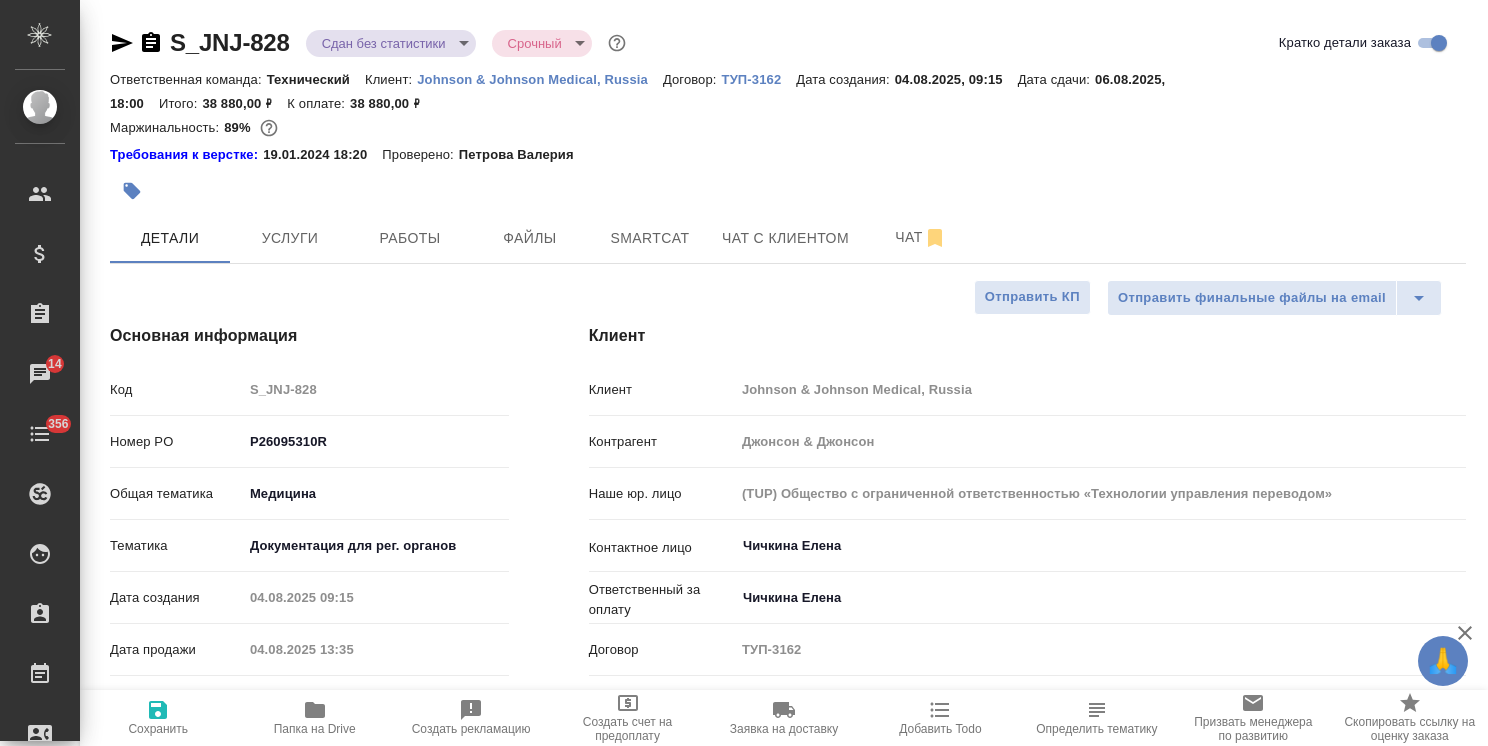 select on "RU" 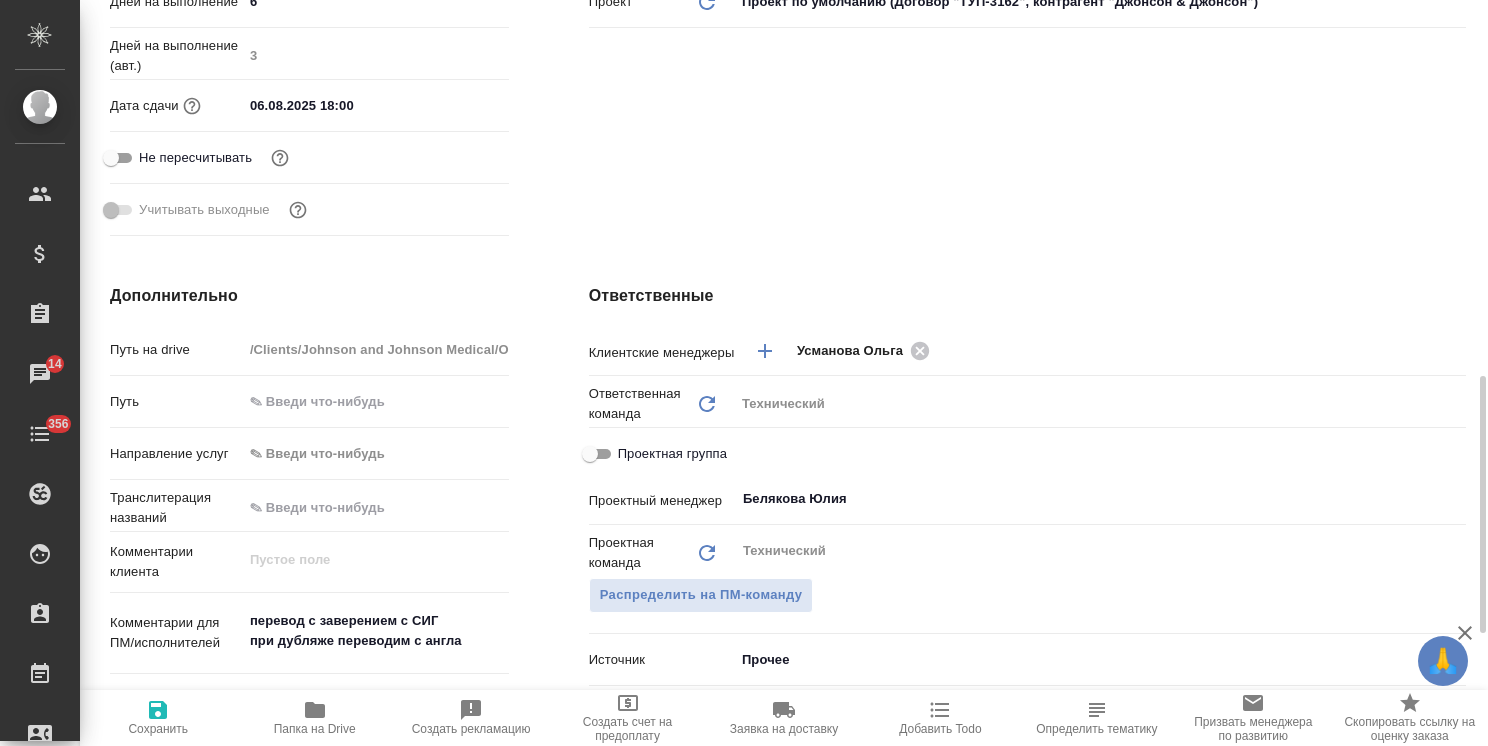 scroll, scrollTop: 900, scrollLeft: 0, axis: vertical 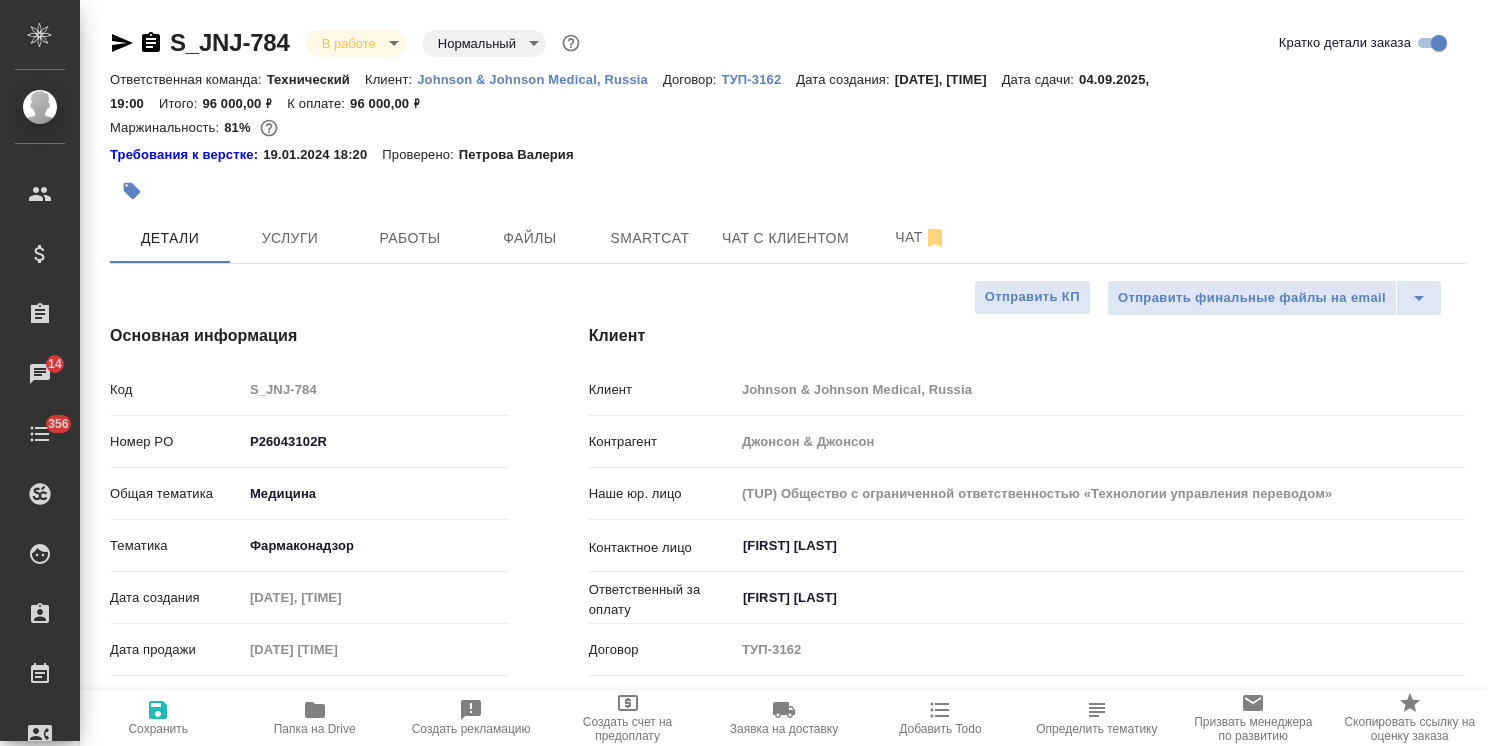 select on "RU" 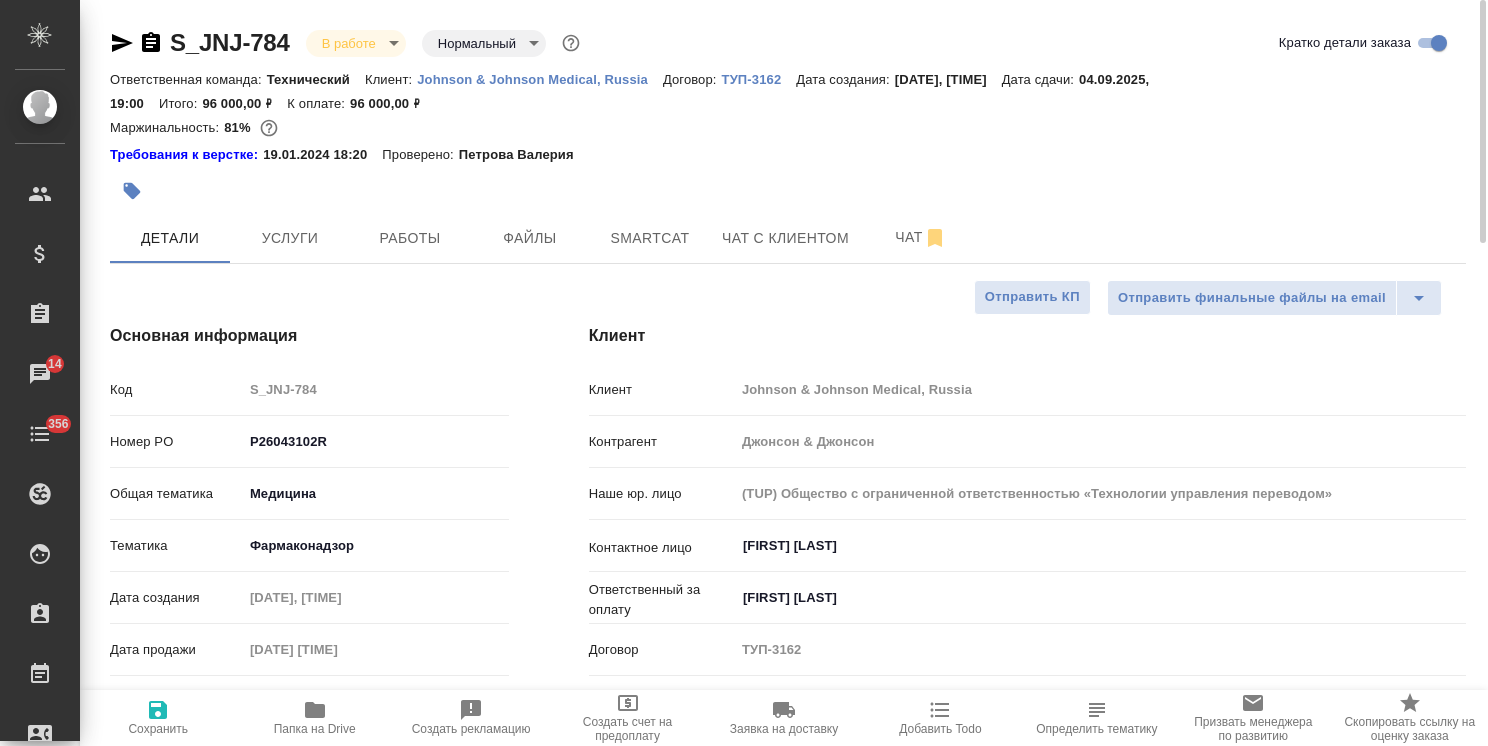 scroll, scrollTop: 0, scrollLeft: 0, axis: both 